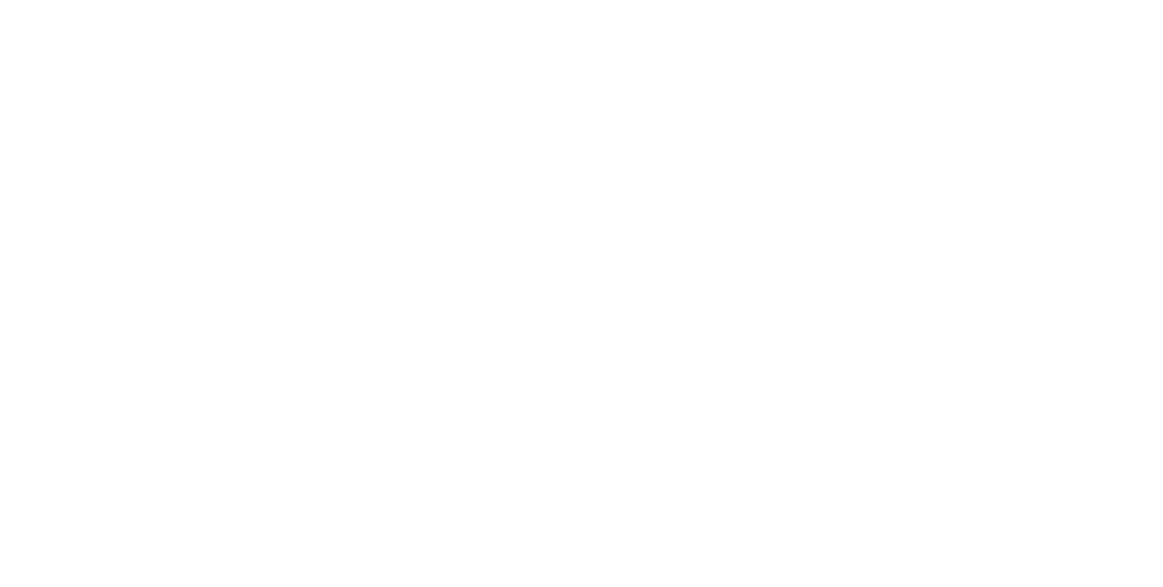 scroll, scrollTop: 0, scrollLeft: 0, axis: both 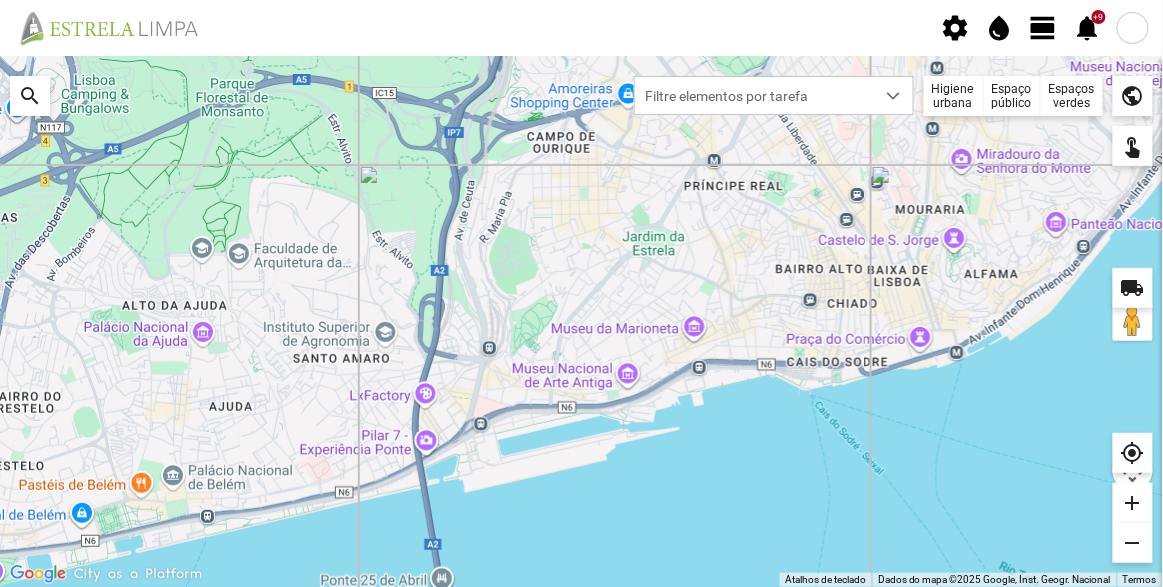 click 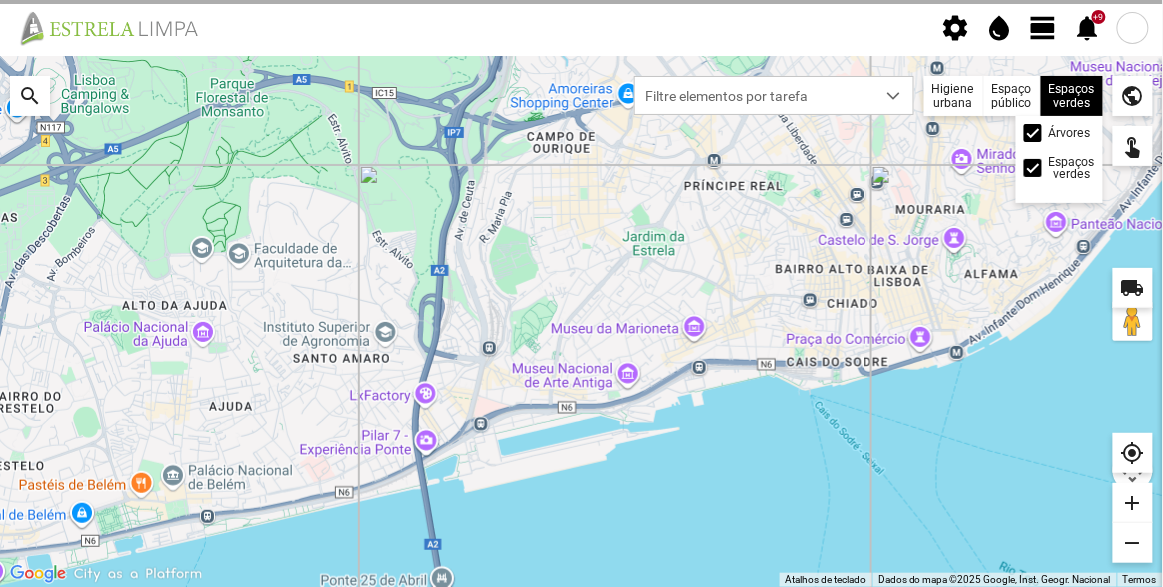 click on "Árvores" 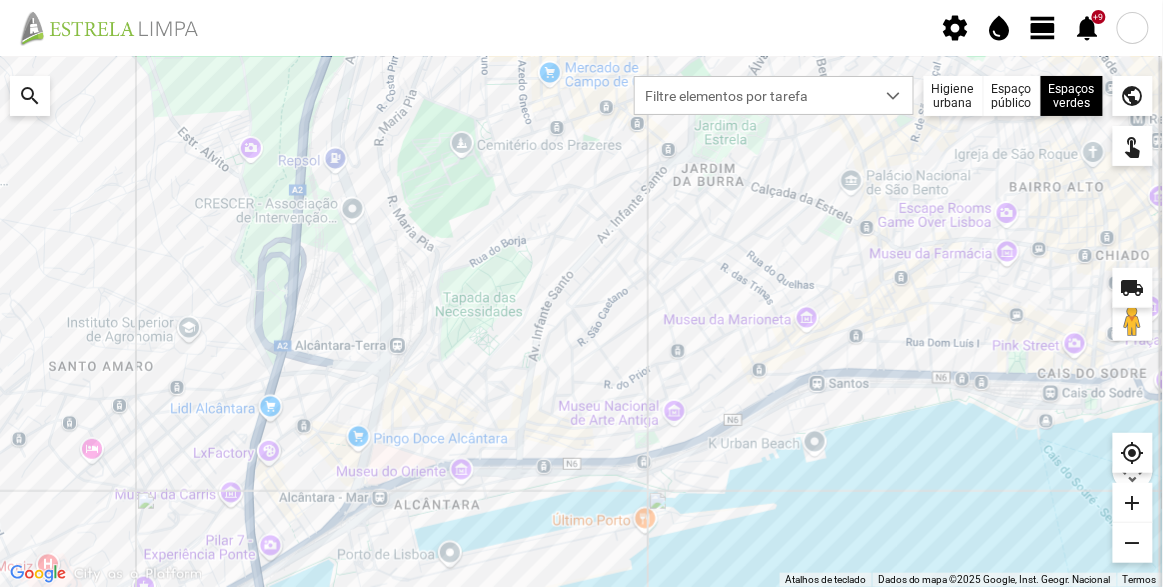 click 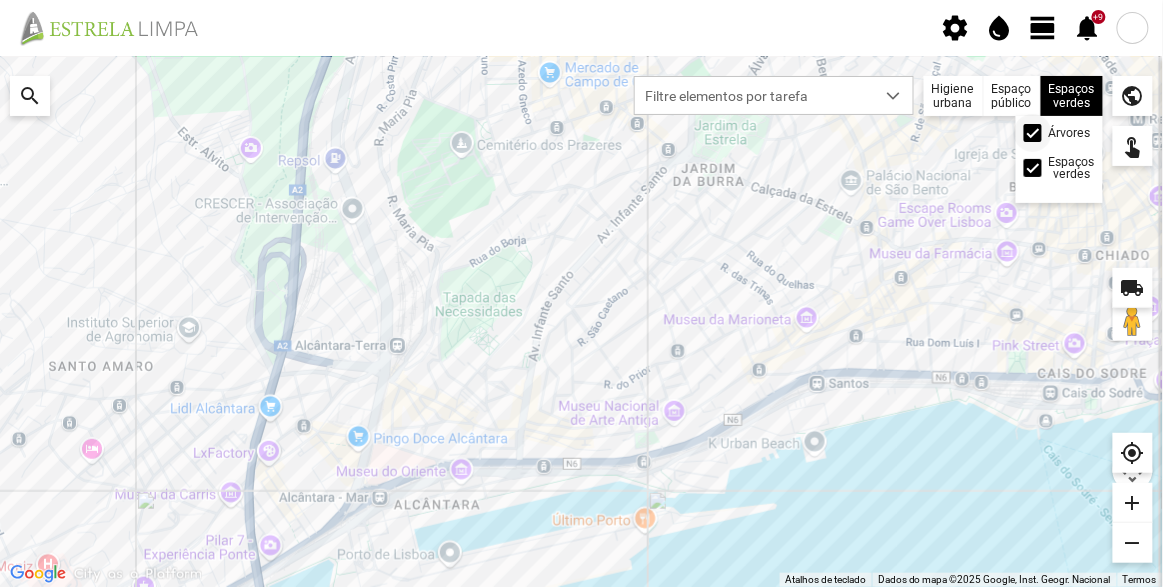 click 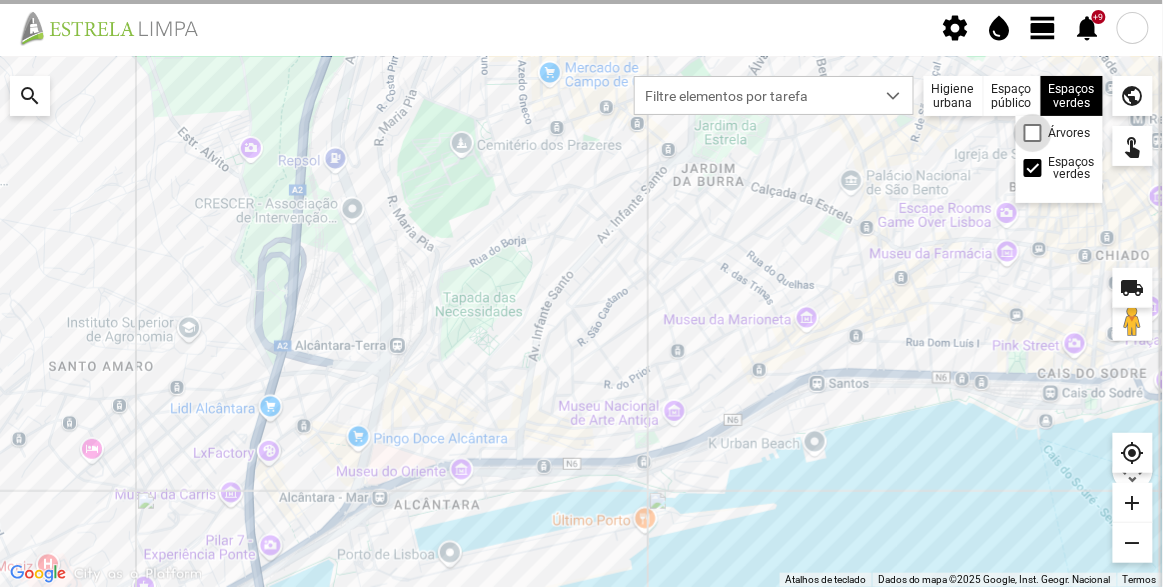 scroll, scrollTop: 9, scrollLeft: 10, axis: both 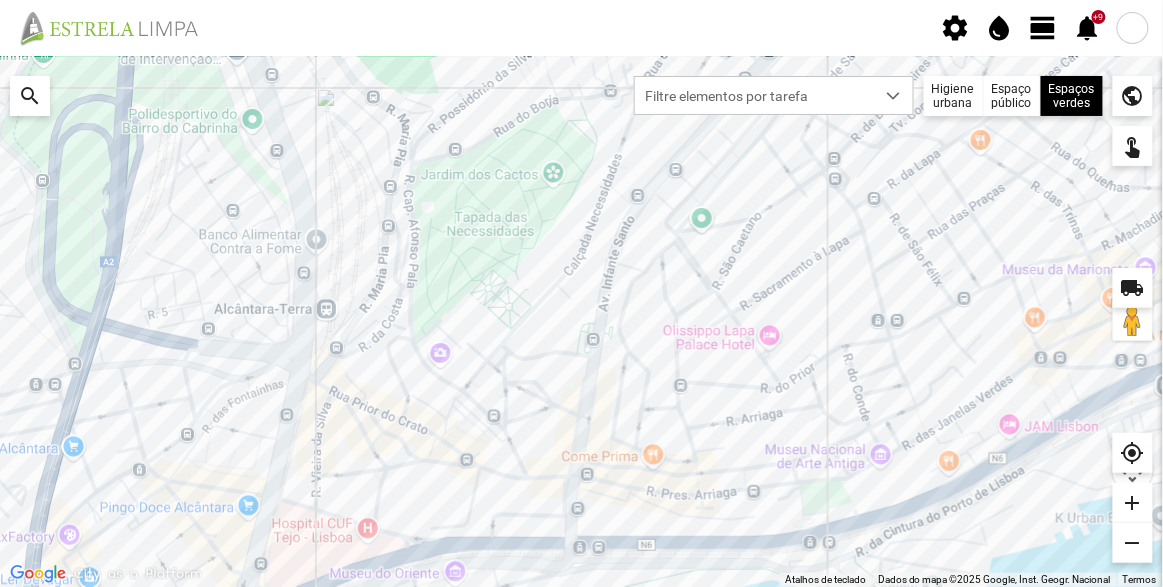 drag, startPoint x: 333, startPoint y: 446, endPoint x: 375, endPoint y: 395, distance: 66.068146 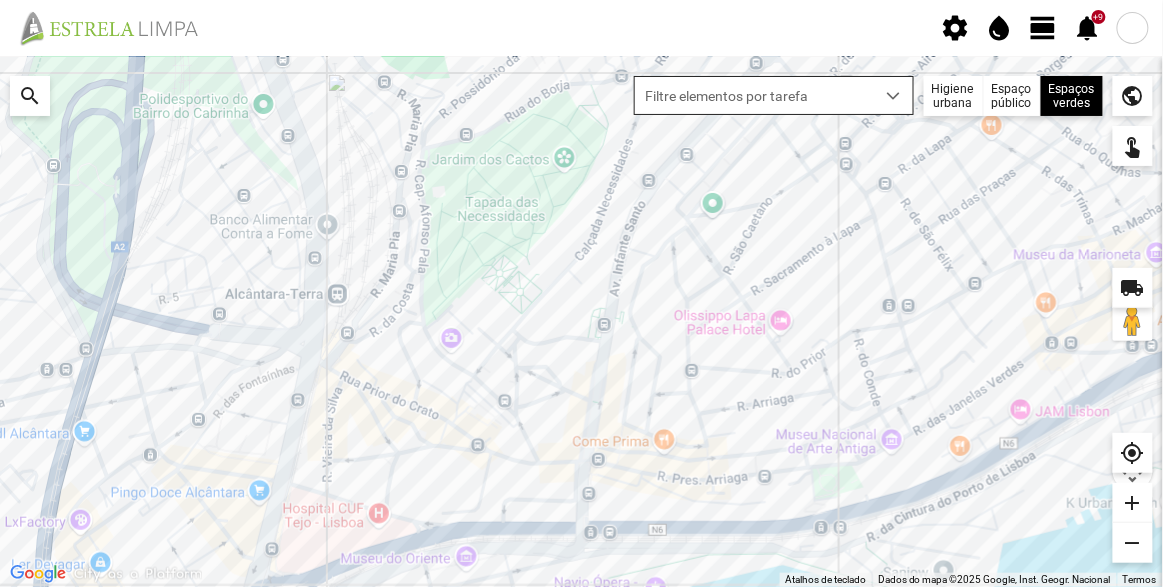 click at bounding box center [894, 95] 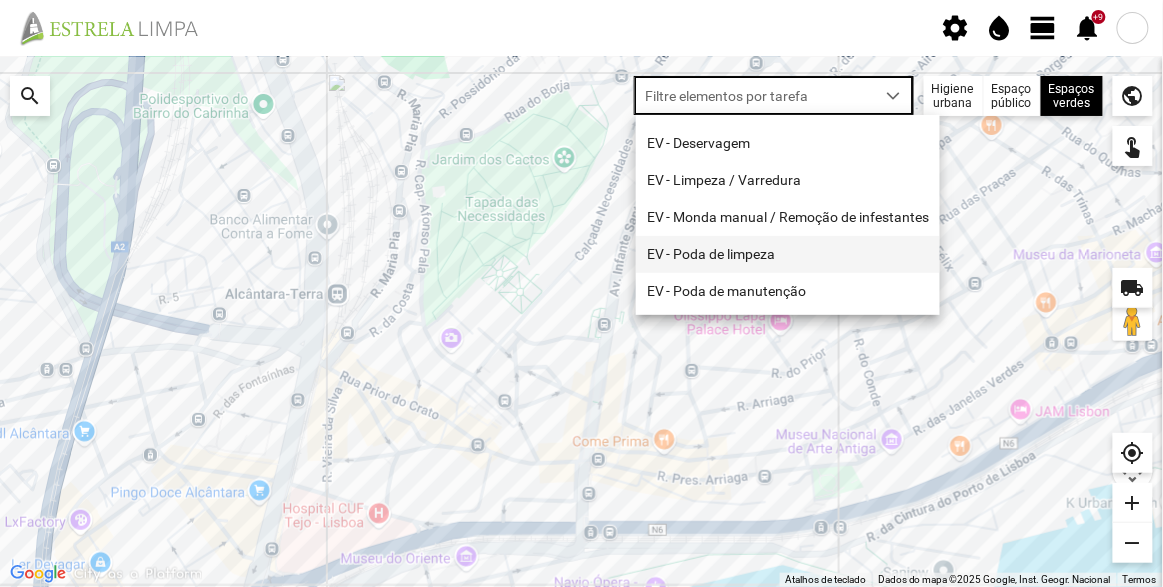 scroll, scrollTop: 0, scrollLeft: 0, axis: both 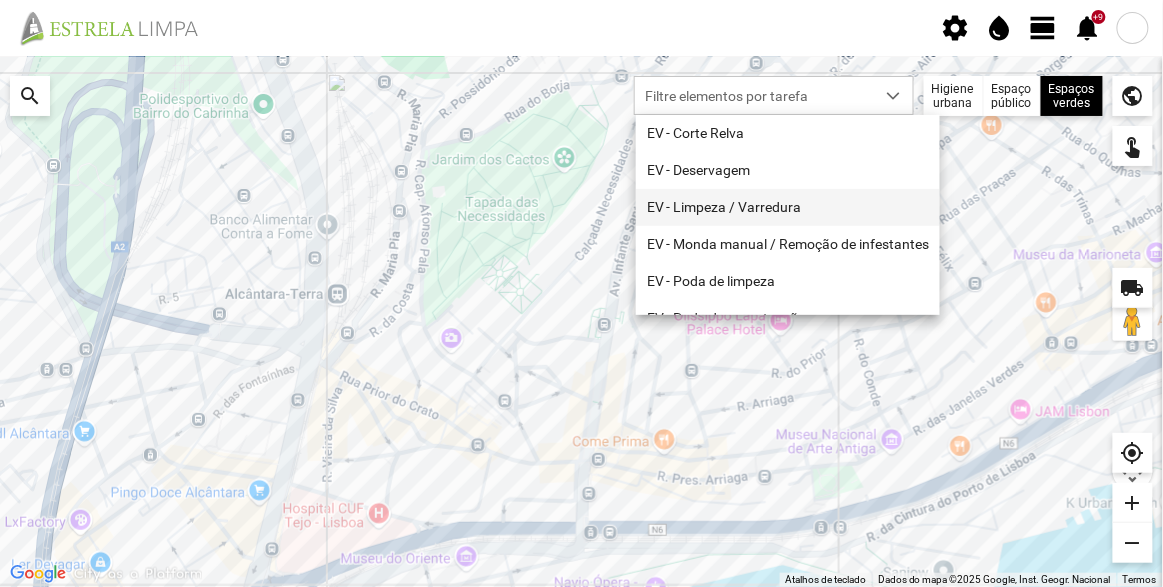 click on "EV - Limpeza / Varredura" at bounding box center (788, 207) 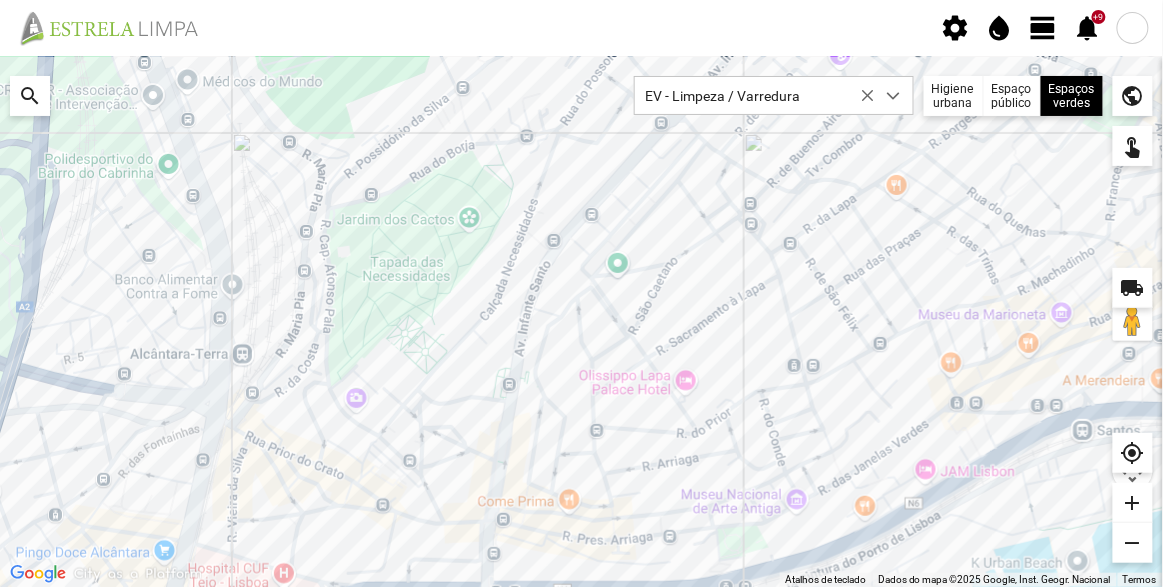 drag, startPoint x: 583, startPoint y: 222, endPoint x: 486, endPoint y: 286, distance: 116.21101 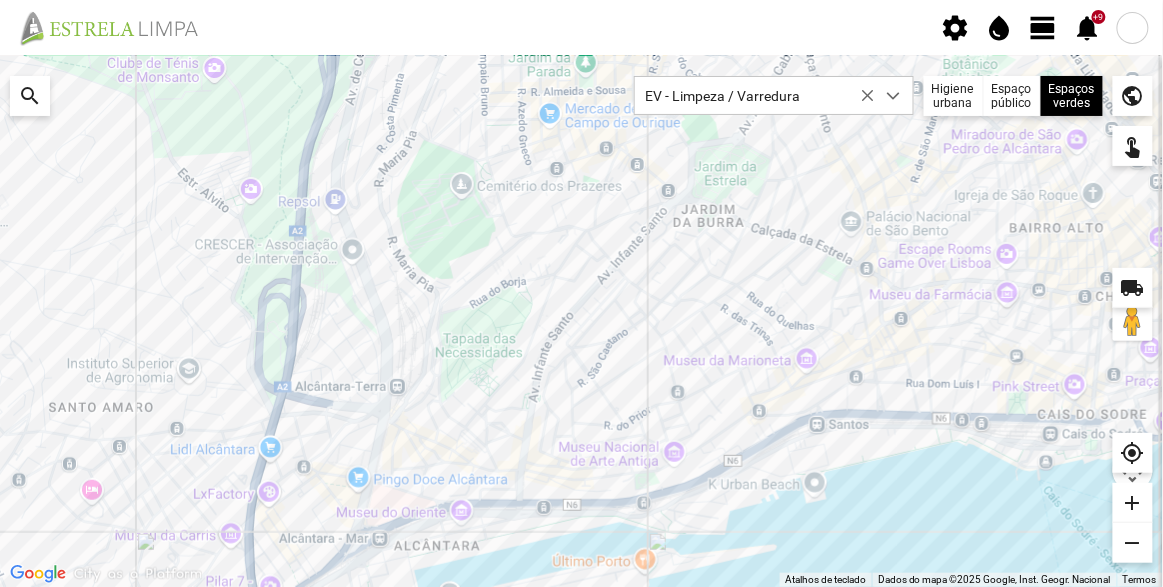 drag, startPoint x: 729, startPoint y: 287, endPoint x: 730, endPoint y: 306, distance: 19.026299 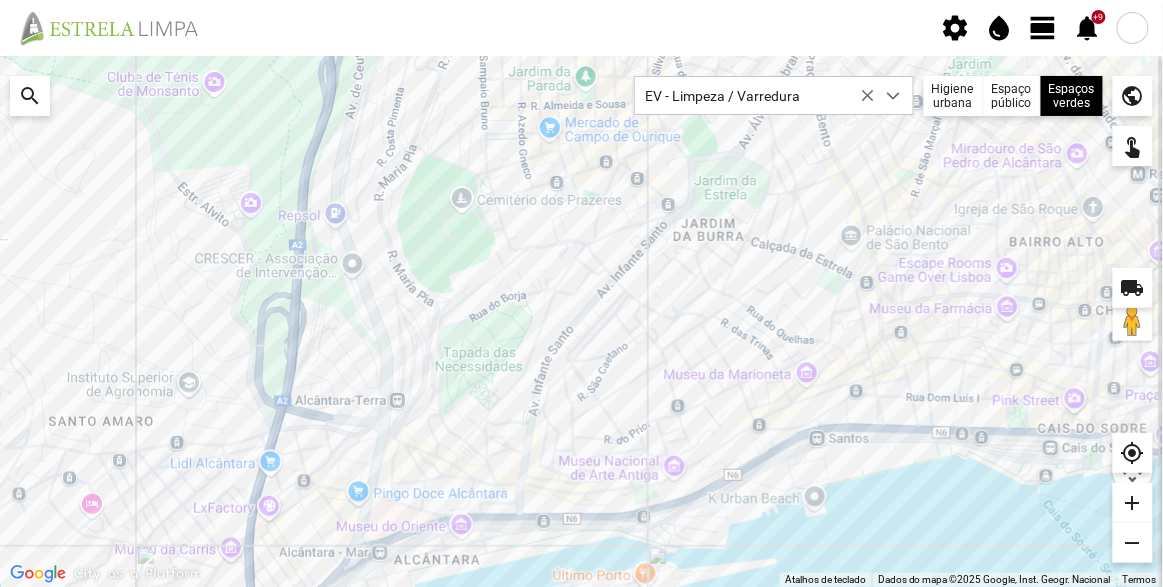 drag, startPoint x: 544, startPoint y: 459, endPoint x: 619, endPoint y: 459, distance: 75 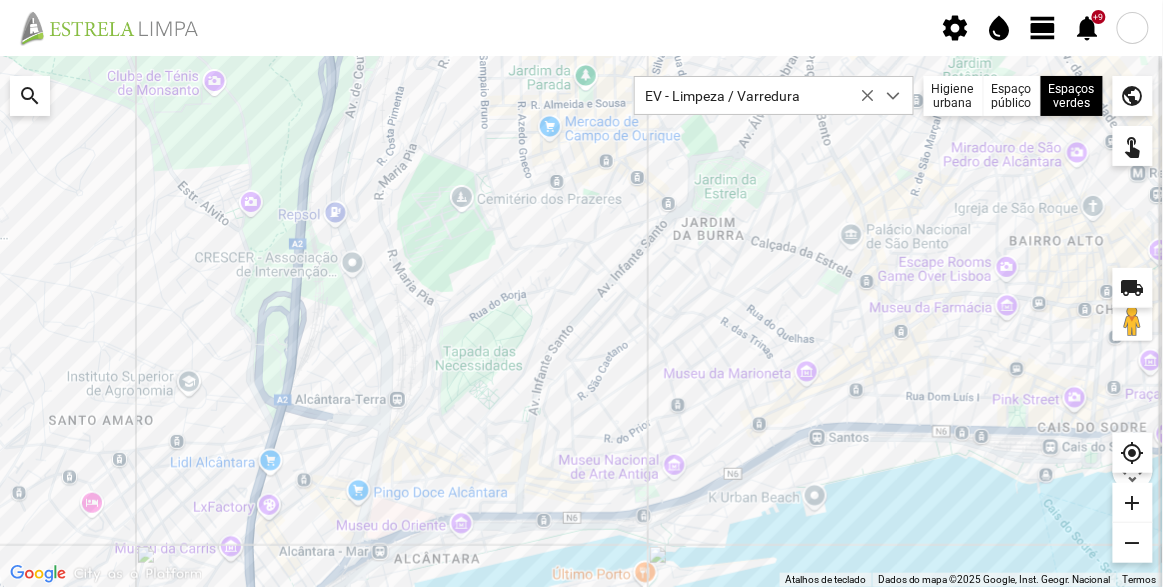 drag, startPoint x: 481, startPoint y: 463, endPoint x: 527, endPoint y: 460, distance: 46.09772 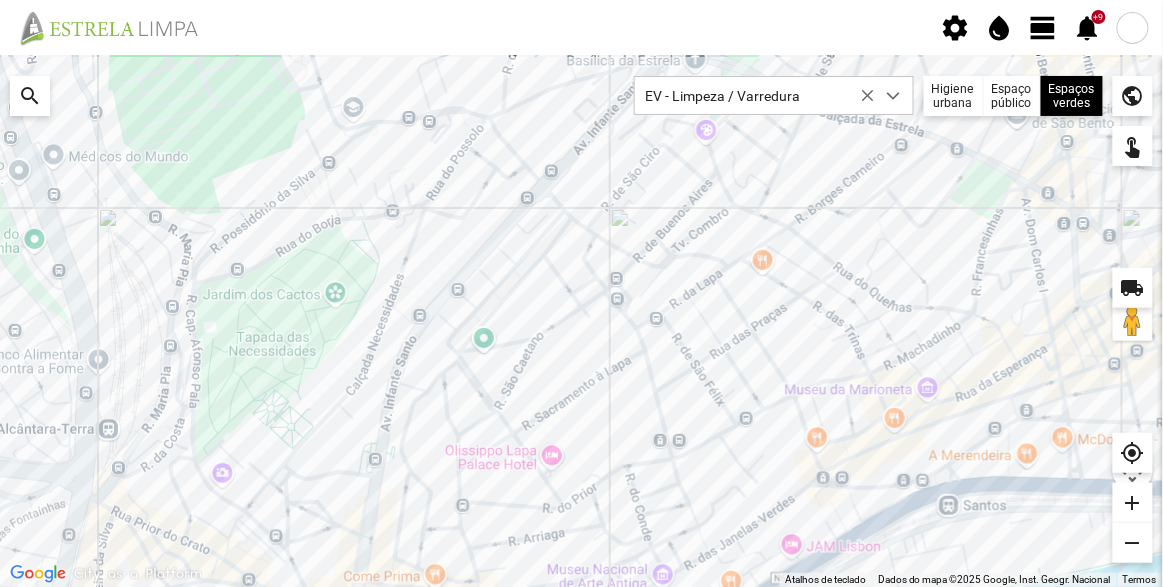 drag, startPoint x: 576, startPoint y: 381, endPoint x: 665, endPoint y: 500, distance: 148.60013 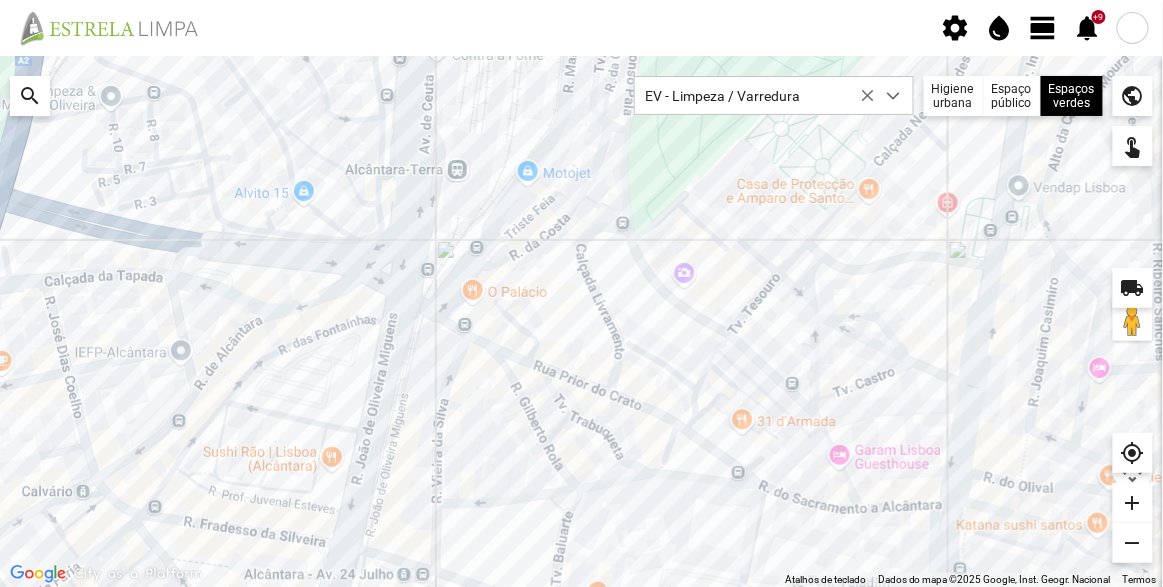 drag, startPoint x: 641, startPoint y: 363, endPoint x: 584, endPoint y: 353, distance: 57.870544 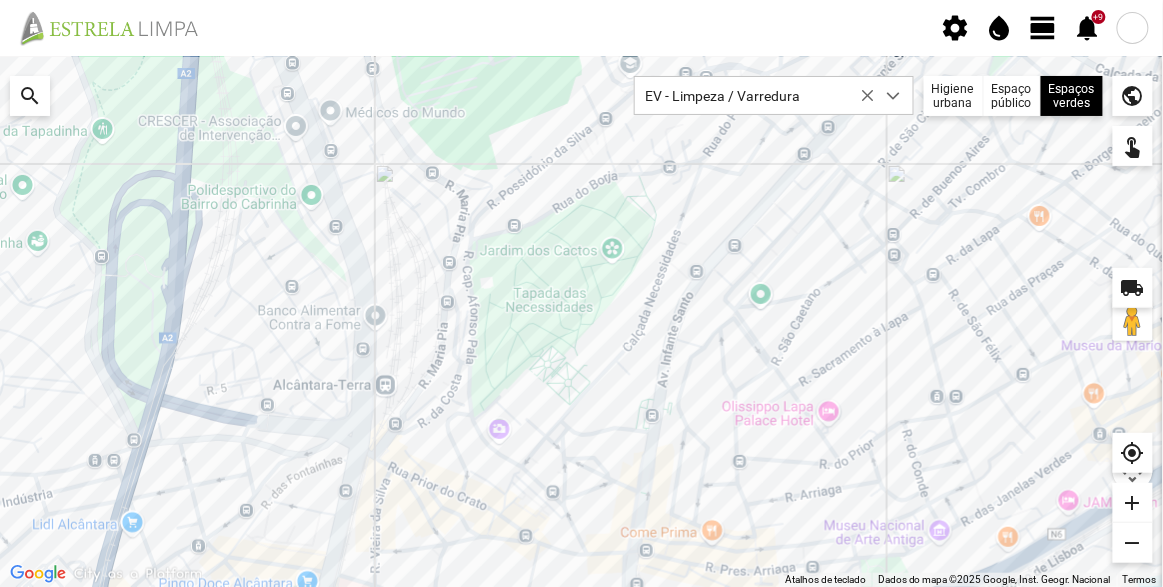 drag, startPoint x: 709, startPoint y: 450, endPoint x: 652, endPoint y: 515, distance: 86.4523 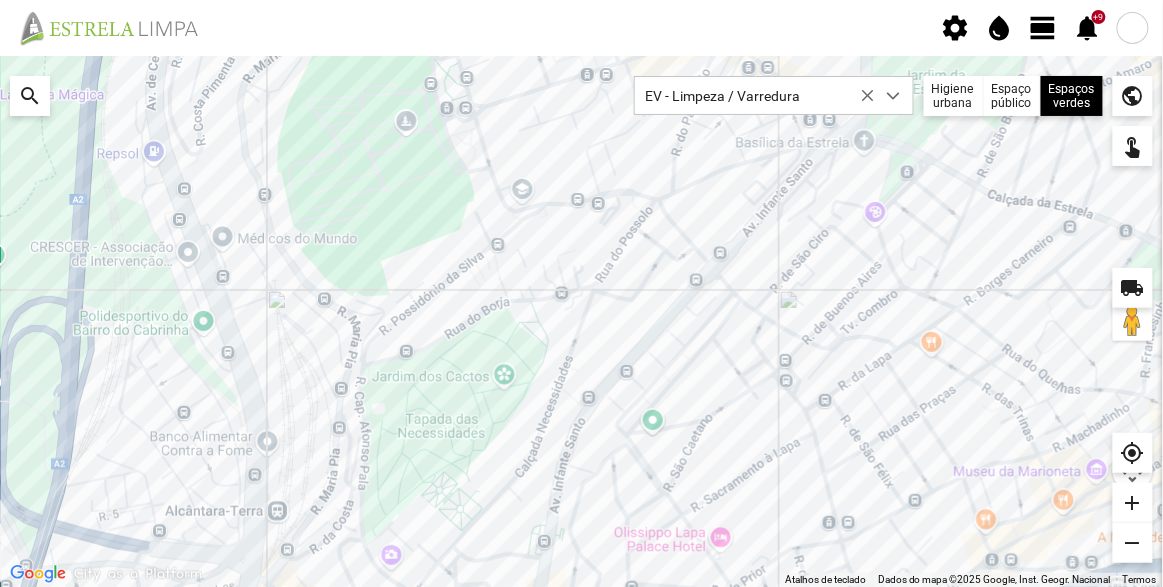 drag, startPoint x: 567, startPoint y: 315, endPoint x: 478, endPoint y: 363, distance: 101.118744 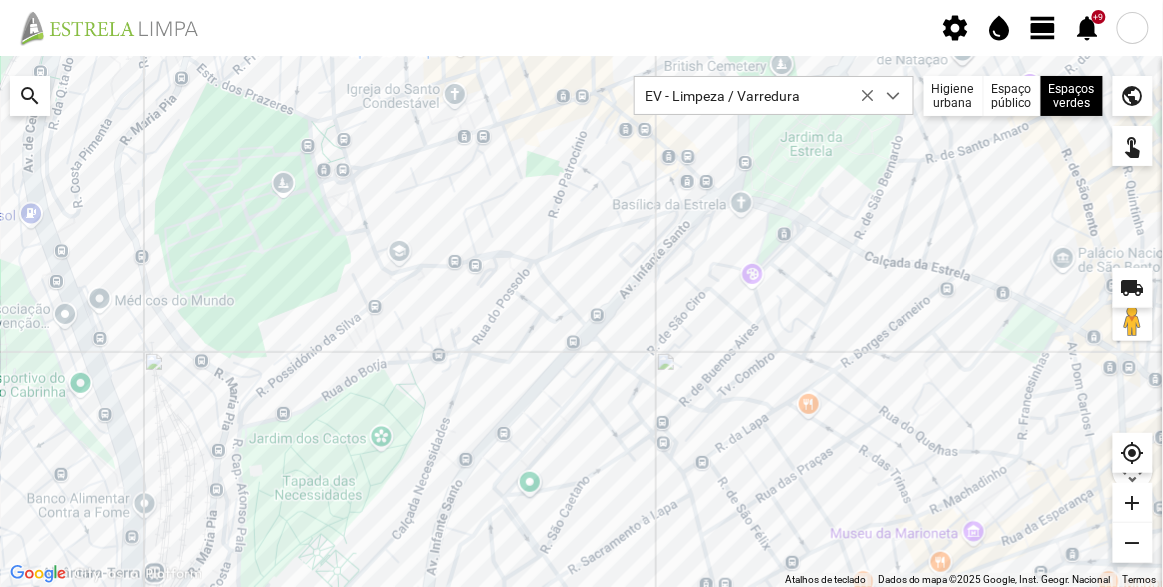 drag, startPoint x: 507, startPoint y: 331, endPoint x: 401, endPoint y: 376, distance: 115.15642 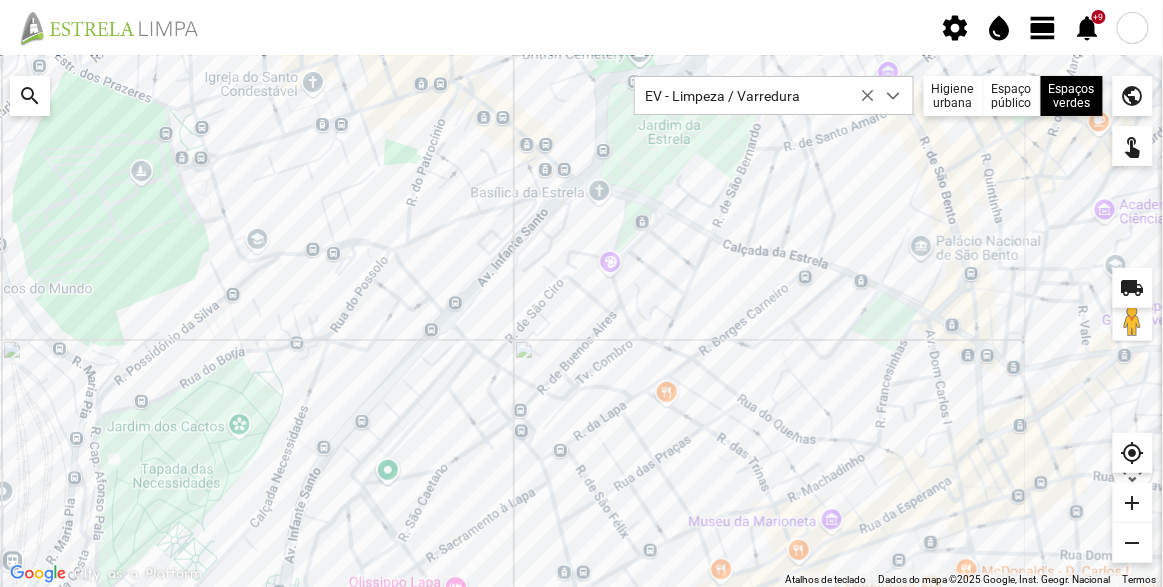 drag, startPoint x: 579, startPoint y: 293, endPoint x: 419, endPoint y: 278, distance: 160.70158 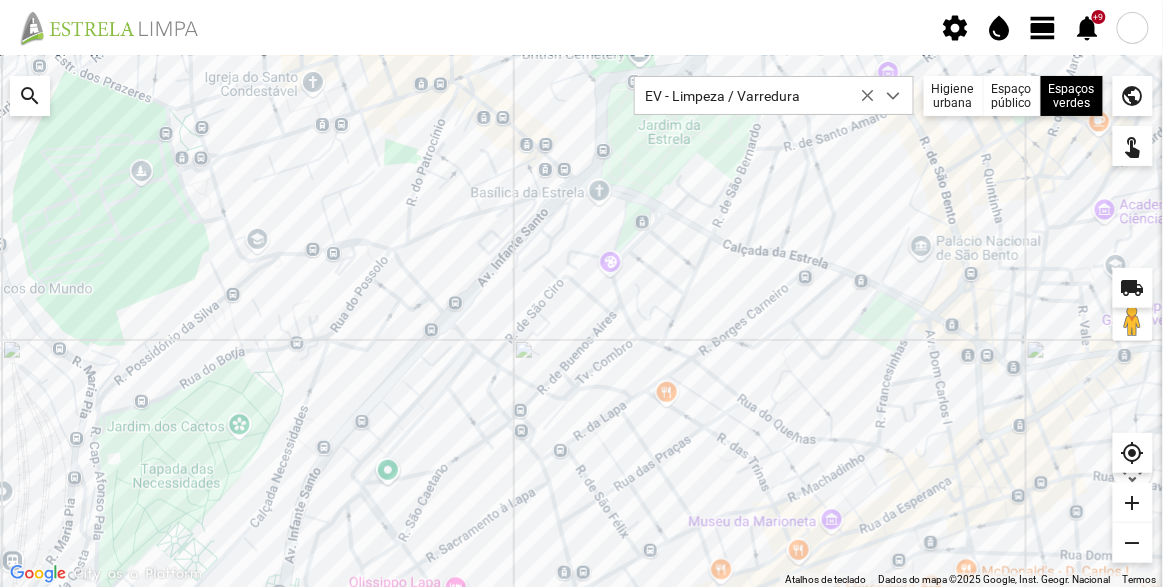 click 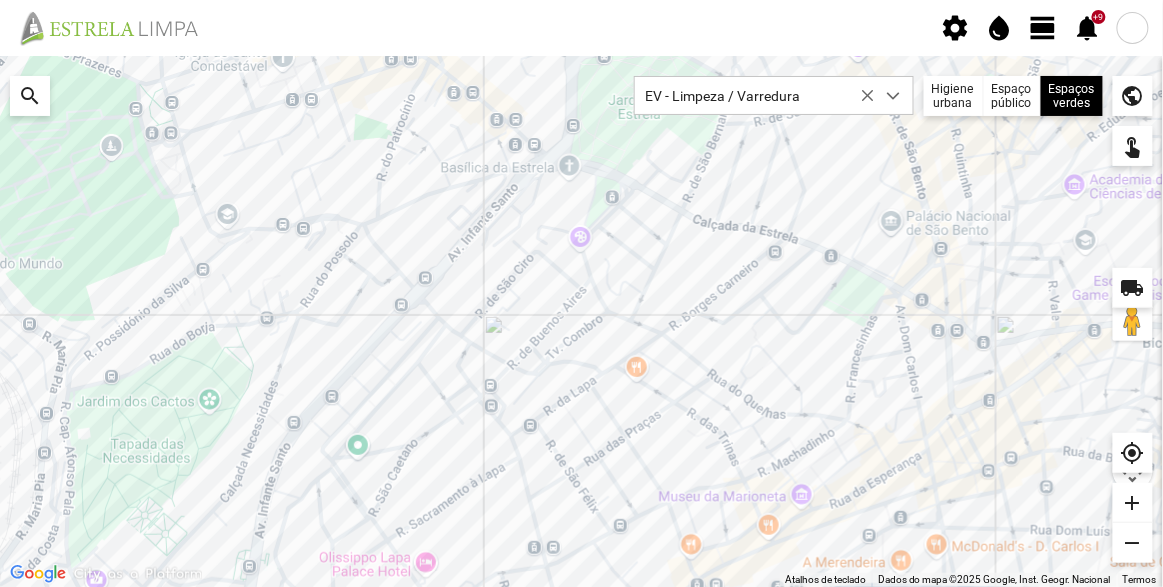 drag, startPoint x: 767, startPoint y: 289, endPoint x: 618, endPoint y: 267, distance: 150.6154 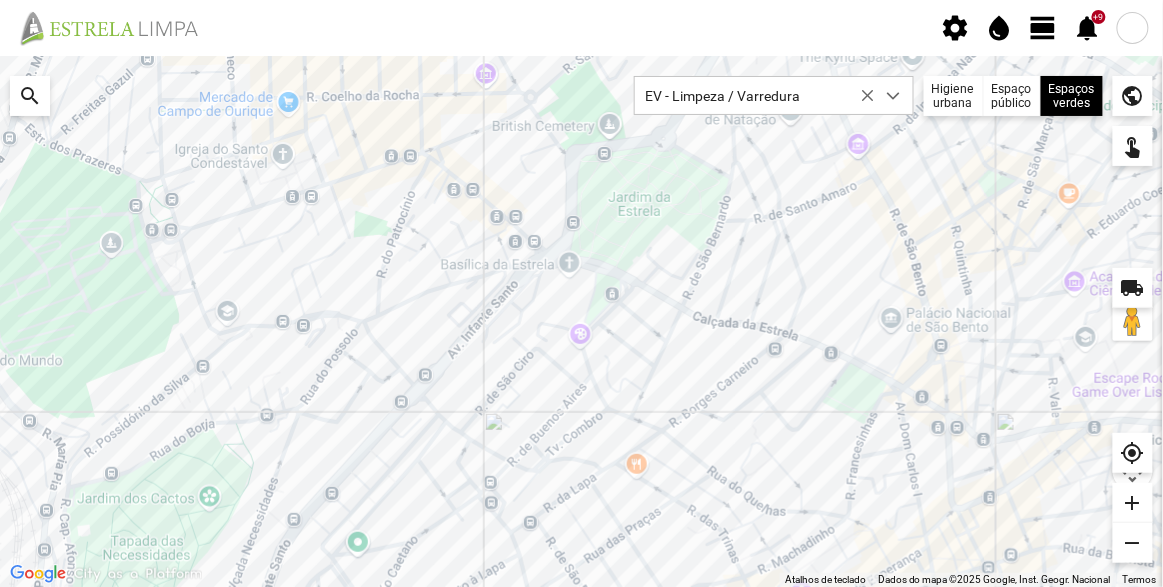 drag, startPoint x: 925, startPoint y: 359, endPoint x: 889, endPoint y: 416, distance: 67.41662 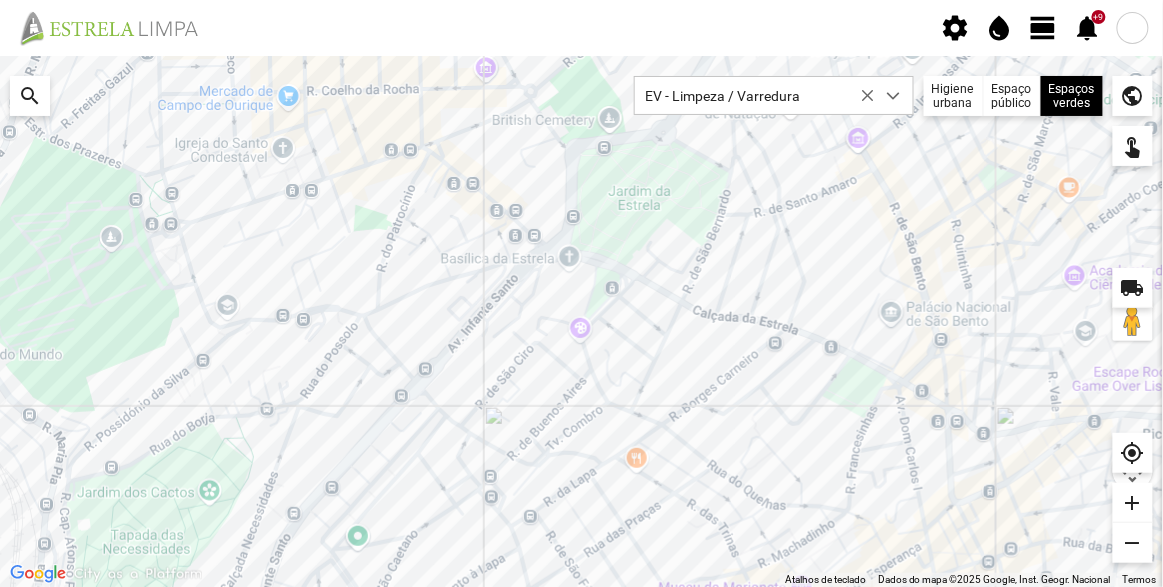 drag, startPoint x: 837, startPoint y: 327, endPoint x: 801, endPoint y: 306, distance: 41.677334 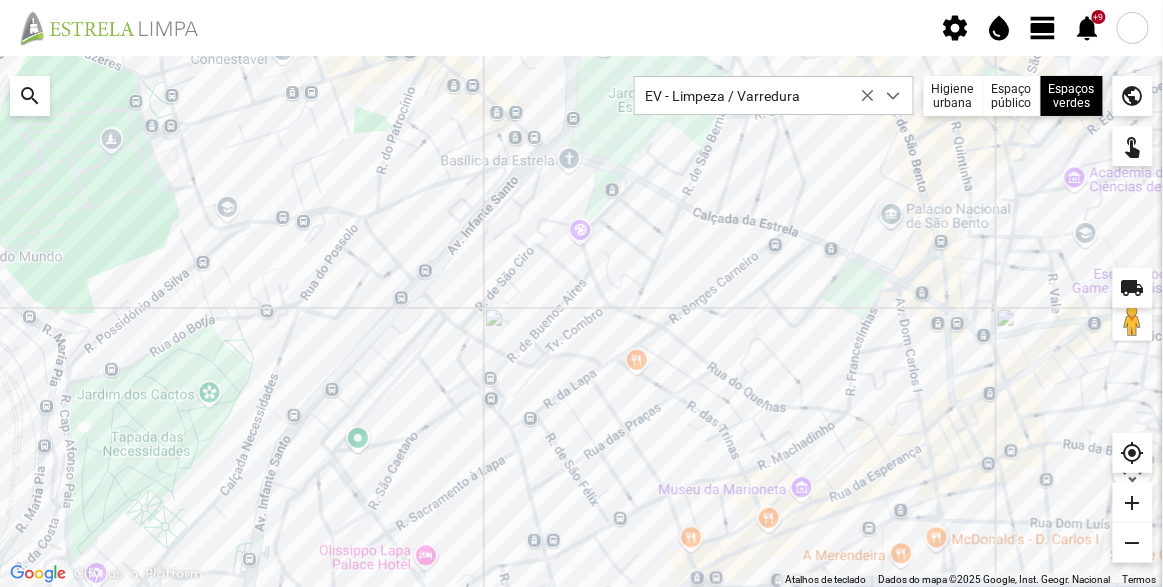 drag, startPoint x: 779, startPoint y: 376, endPoint x: 759, endPoint y: 284, distance: 94.14882 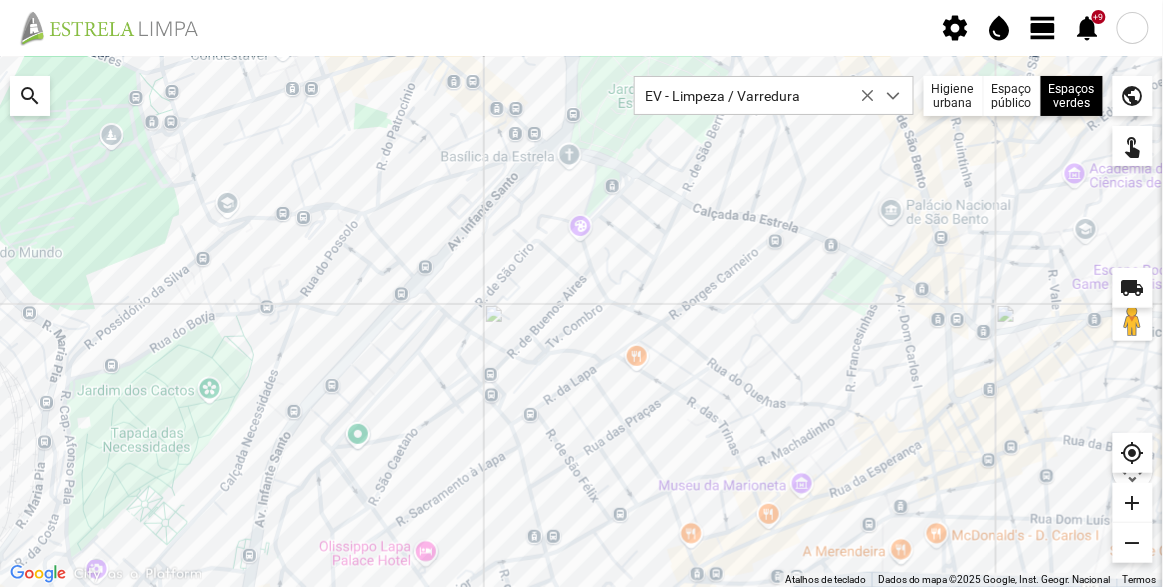drag, startPoint x: 838, startPoint y: 425, endPoint x: 823, endPoint y: 364, distance: 62.817196 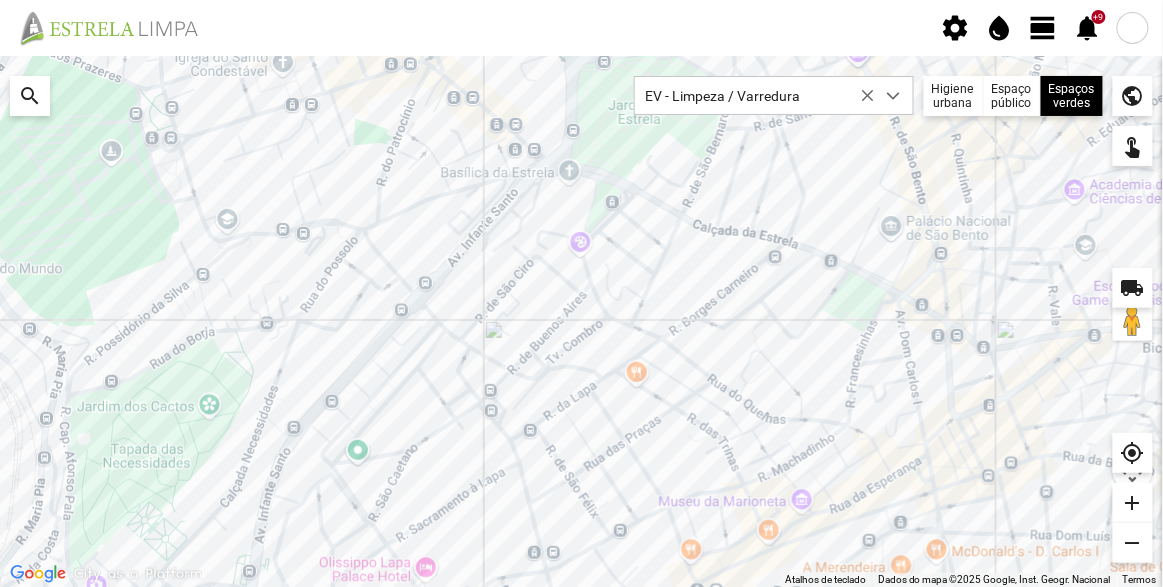 drag, startPoint x: 874, startPoint y: 298, endPoint x: 874, endPoint y: 368, distance: 70 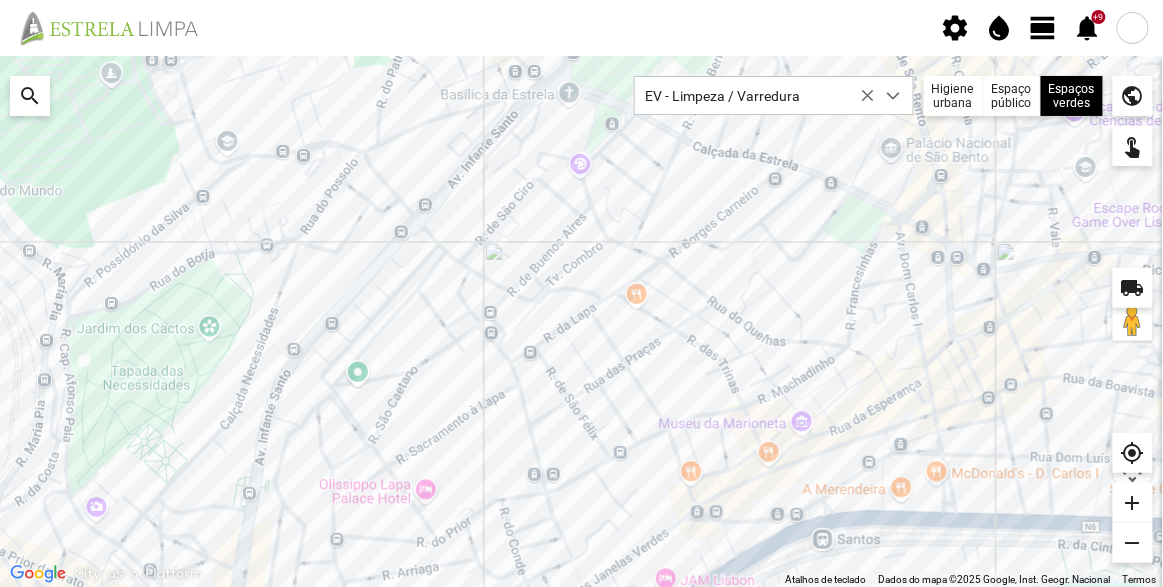 click 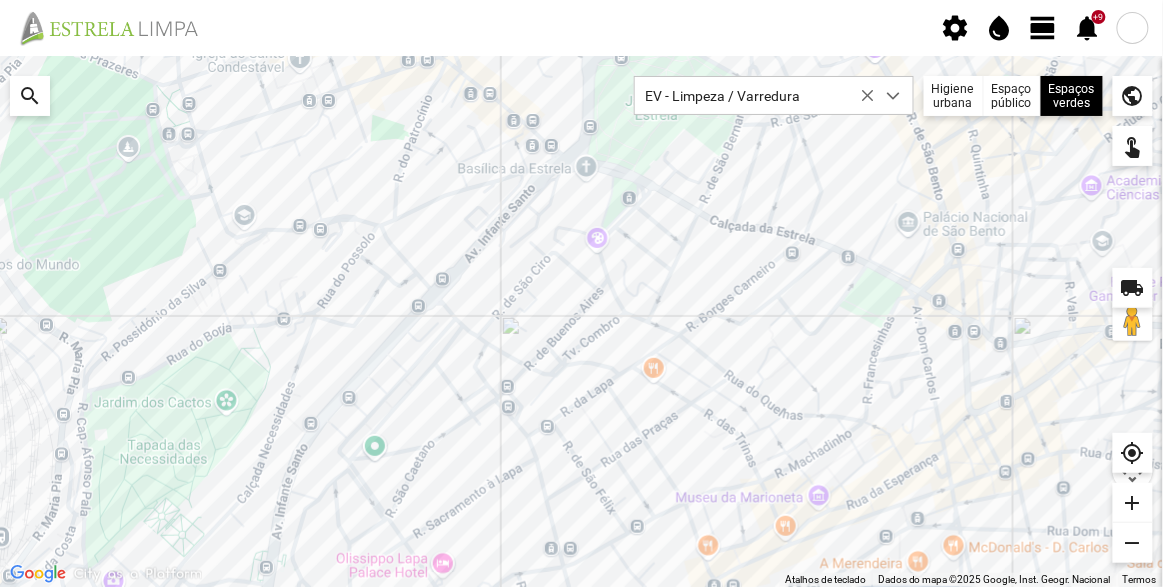 drag, startPoint x: 849, startPoint y: 310, endPoint x: 867, endPoint y: 395, distance: 86.88498 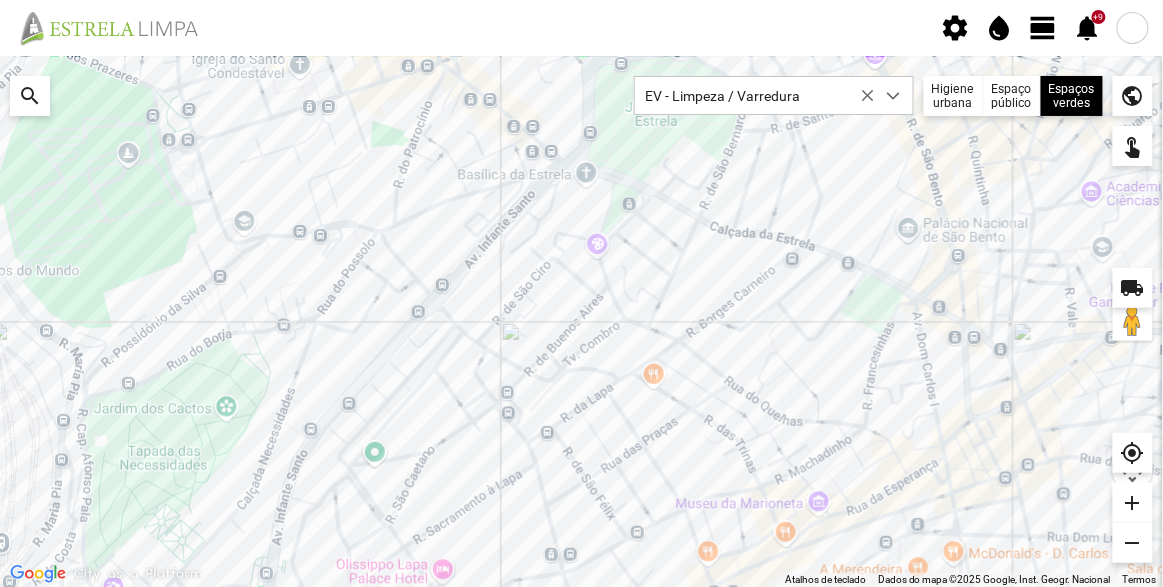 drag, startPoint x: 782, startPoint y: 301, endPoint x: 782, endPoint y: 283, distance: 18 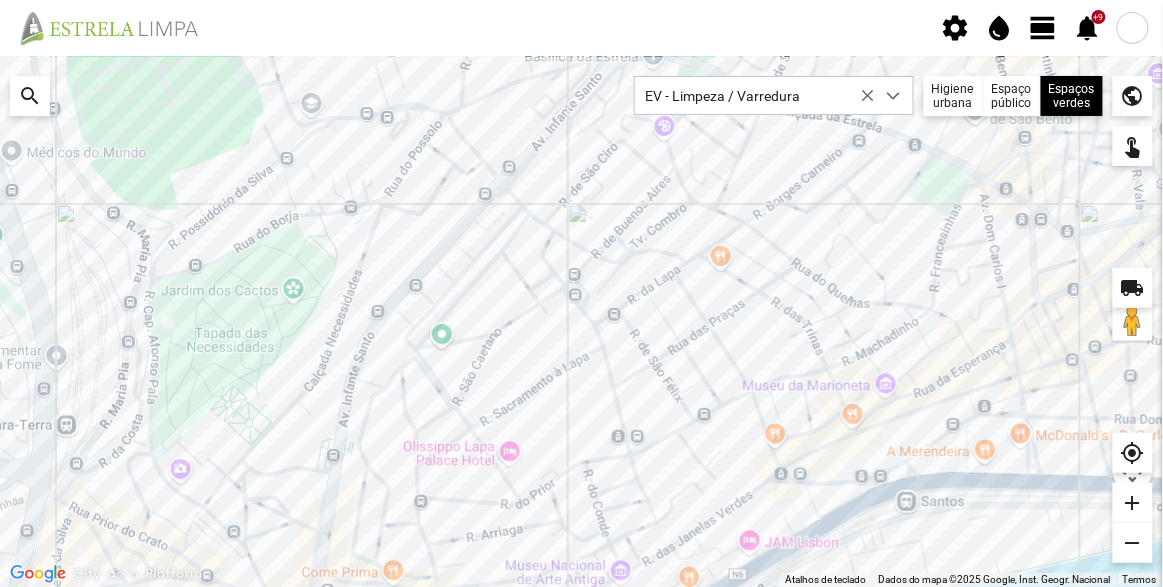 drag, startPoint x: 646, startPoint y: 375, endPoint x: 712, endPoint y: 245, distance: 145.79437 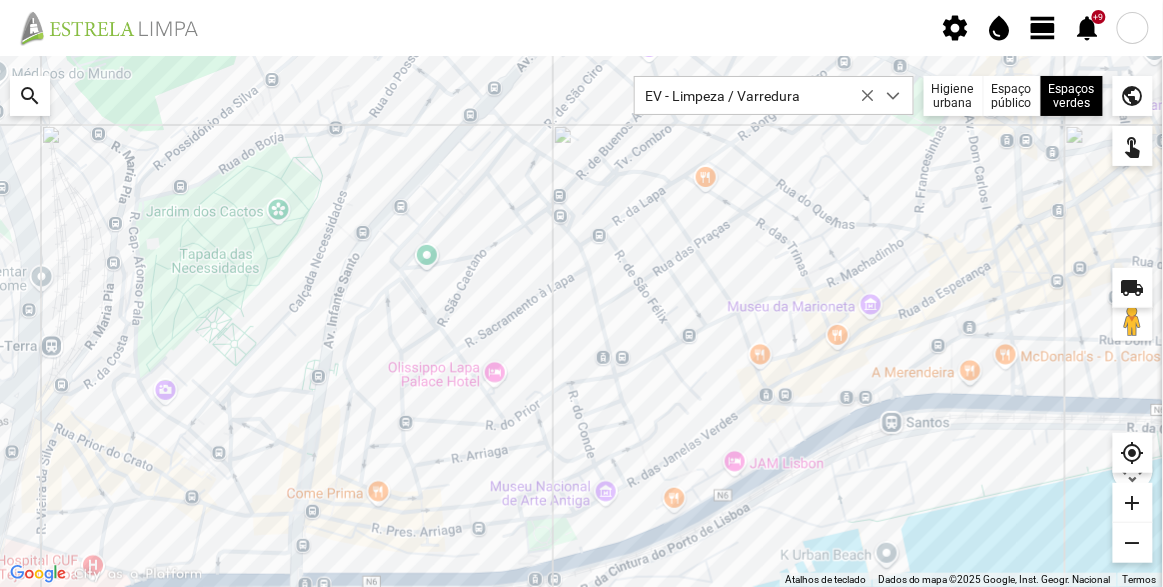 drag, startPoint x: 694, startPoint y: 320, endPoint x: 692, endPoint y: 310, distance: 10.198039 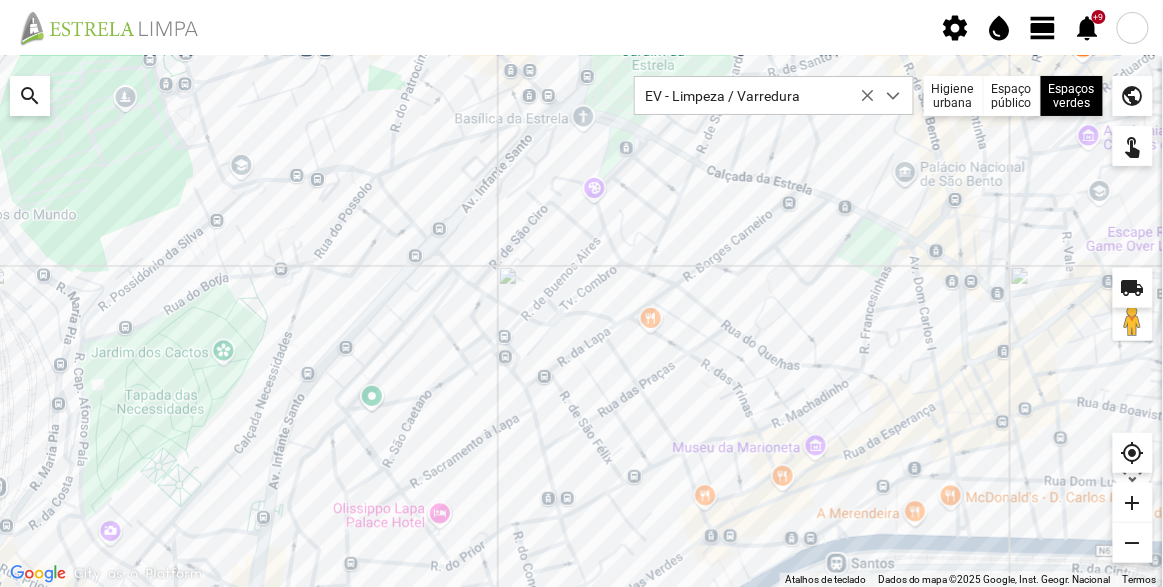 drag, startPoint x: 706, startPoint y: 255, endPoint x: 652, endPoint y: 404, distance: 158.48344 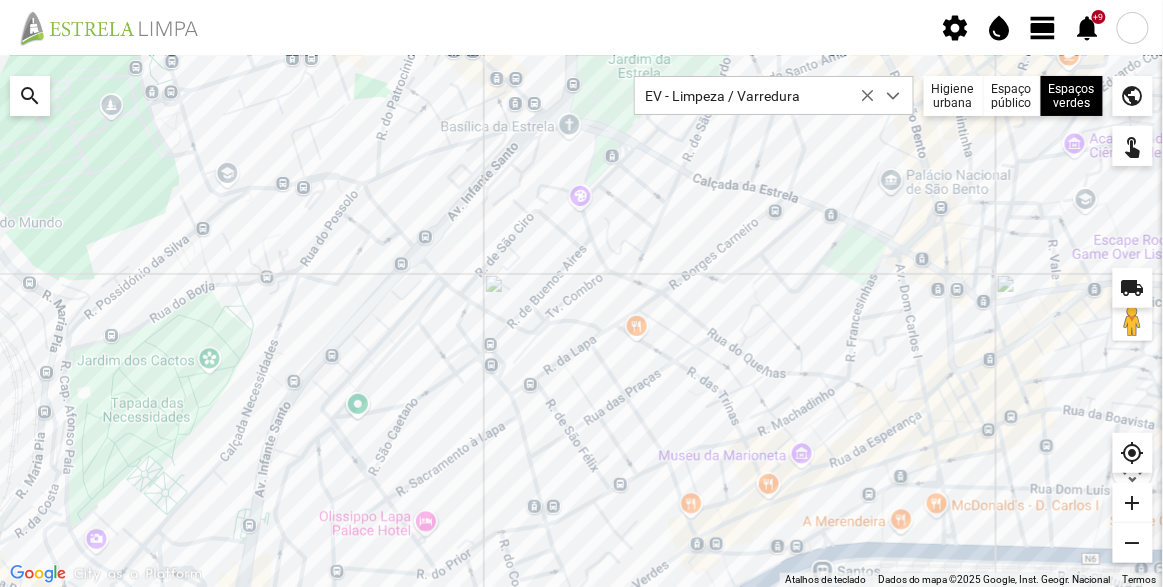 drag, startPoint x: 633, startPoint y: 298, endPoint x: 589, endPoint y: 306, distance: 44.72136 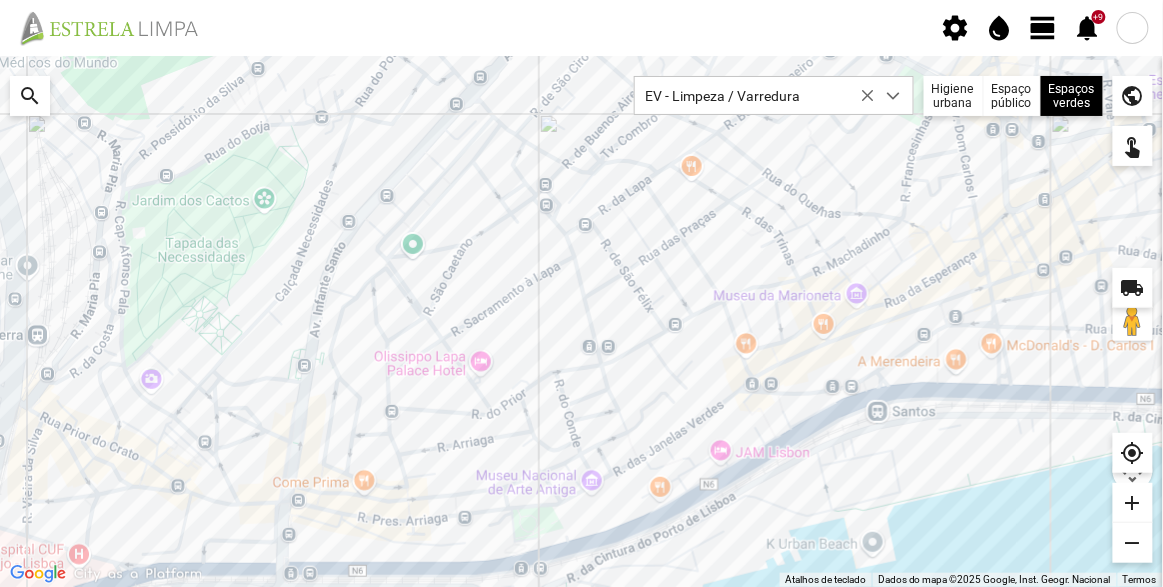 drag, startPoint x: 640, startPoint y: 426, endPoint x: 695, endPoint y: 263, distance: 172.02907 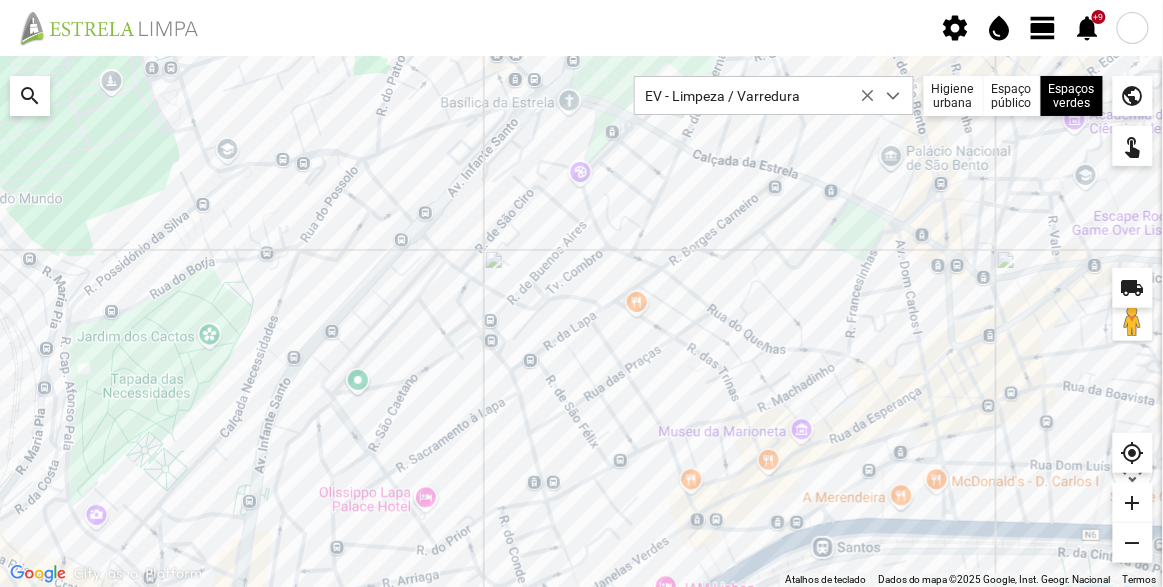 drag, startPoint x: 604, startPoint y: 316, endPoint x: 498, endPoint y: 463, distance: 181.2319 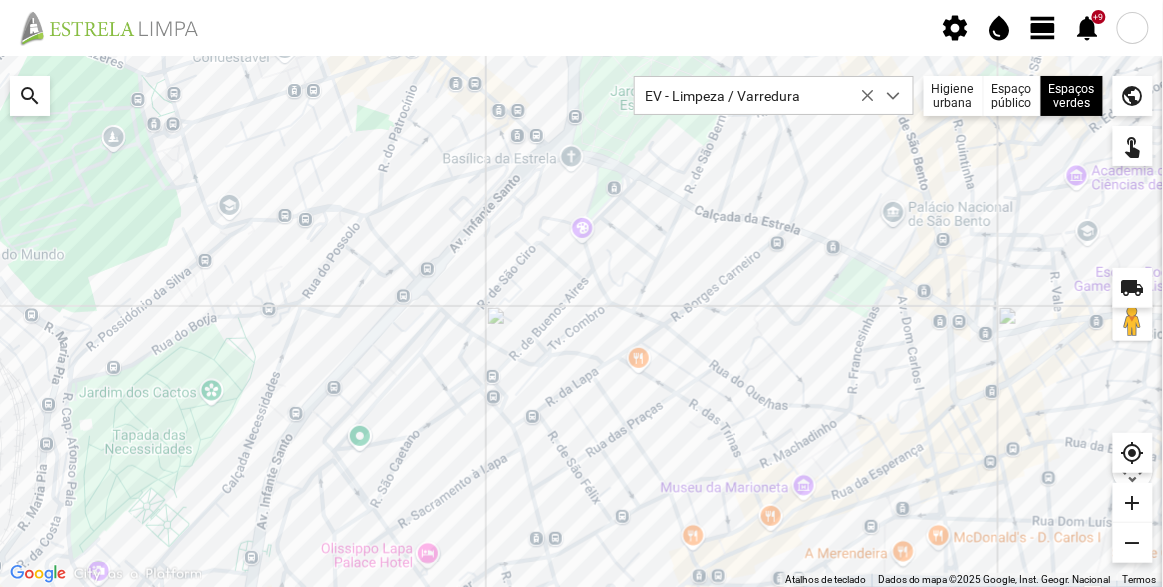 drag, startPoint x: 777, startPoint y: 259, endPoint x: 778, endPoint y: 303, distance: 44.011364 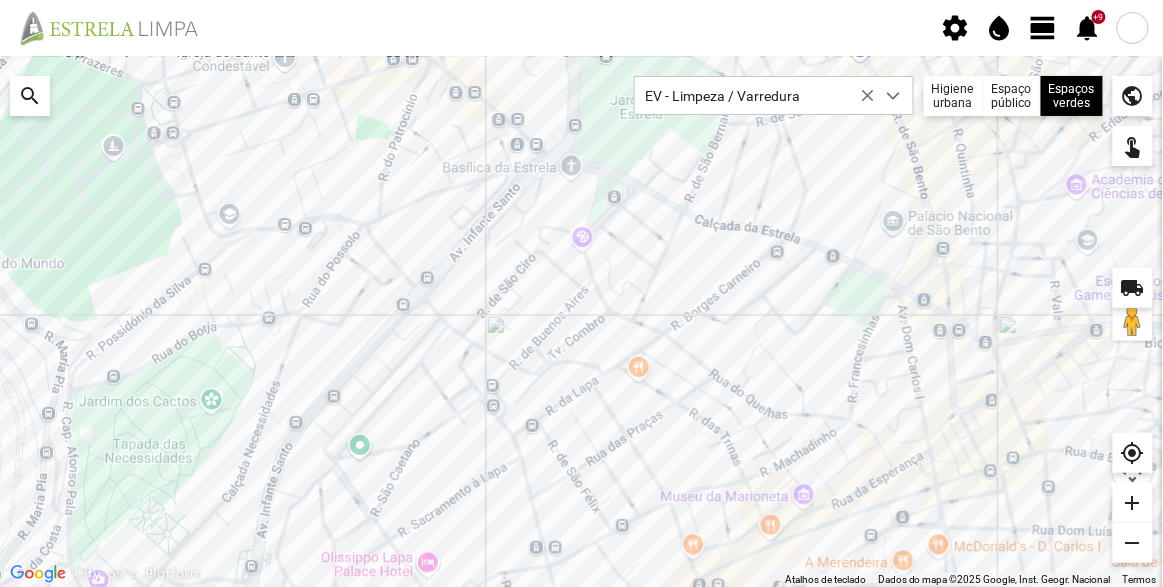 click 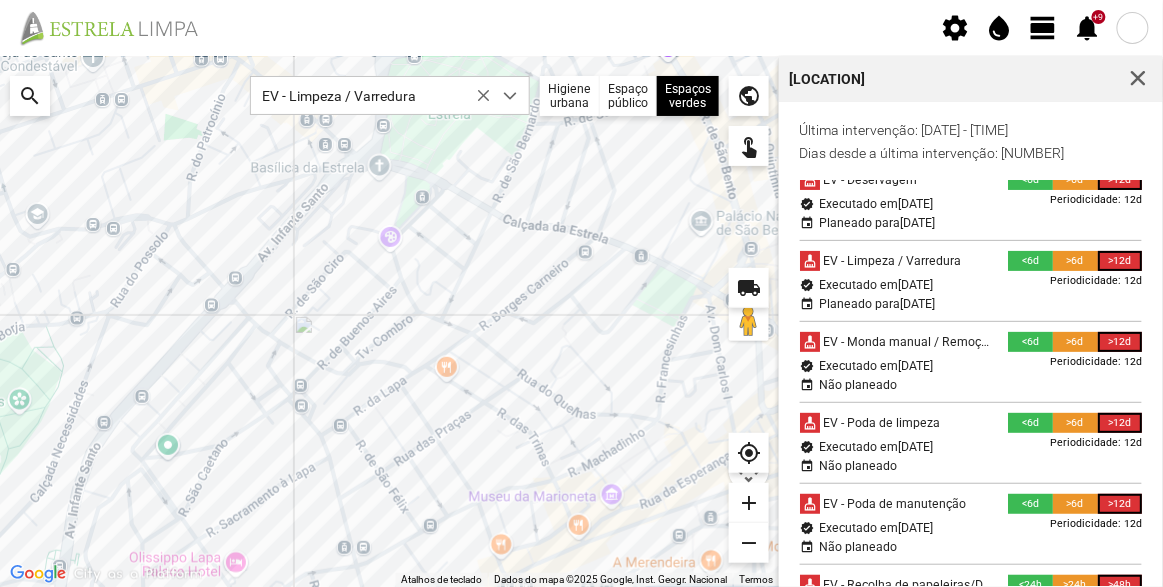 scroll, scrollTop: 0, scrollLeft: 0, axis: both 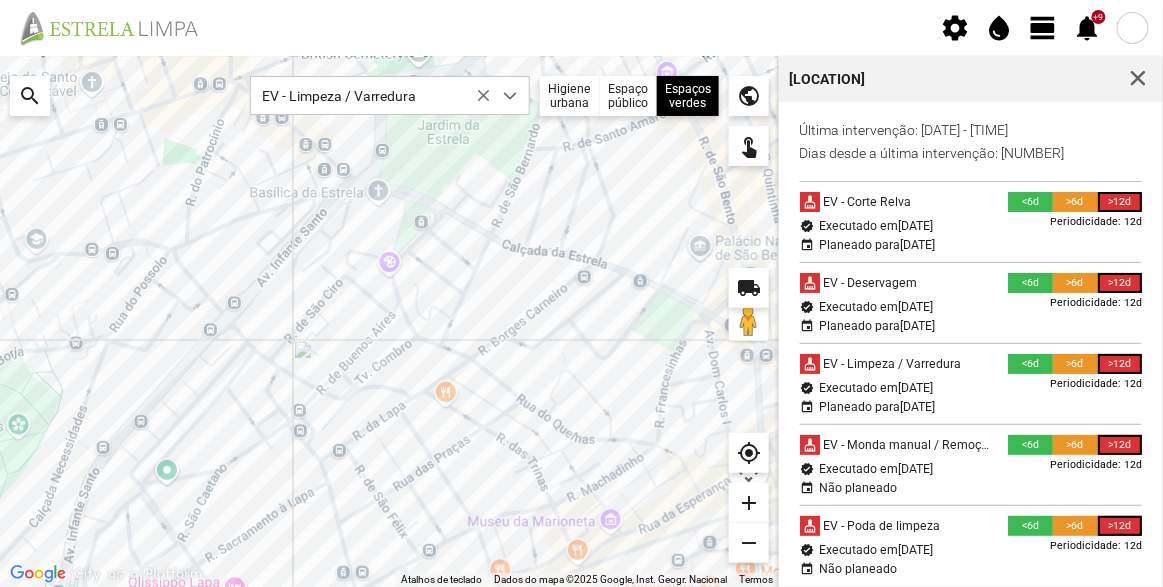 drag, startPoint x: 643, startPoint y: 403, endPoint x: 643, endPoint y: 436, distance: 33 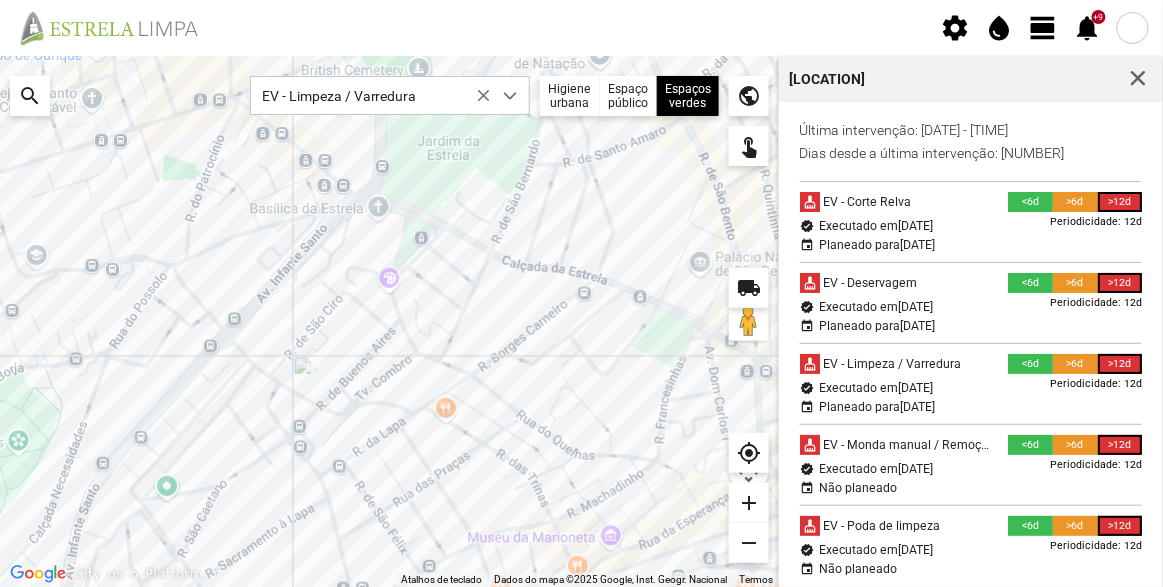 click 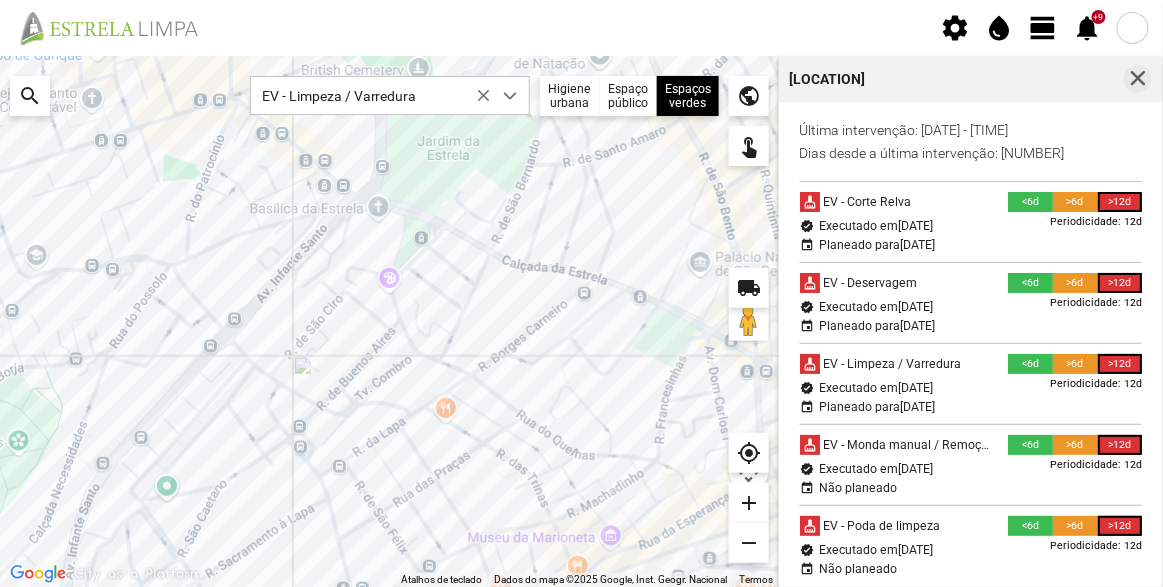 click at bounding box center (1138, 79) 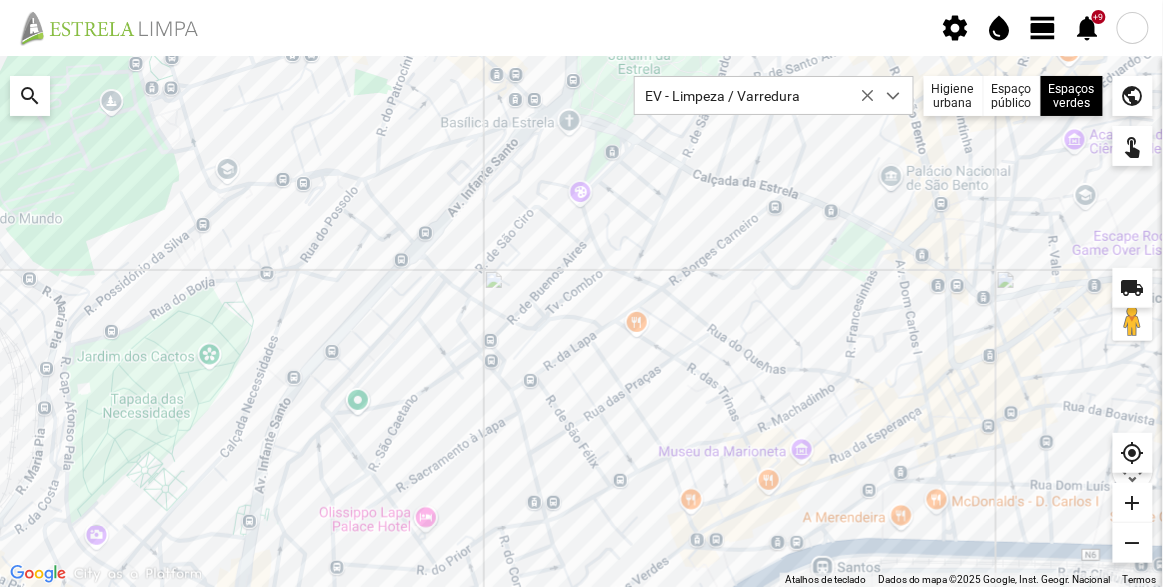 drag, startPoint x: 746, startPoint y: 269, endPoint x: 745, endPoint y: 192, distance: 77.00649 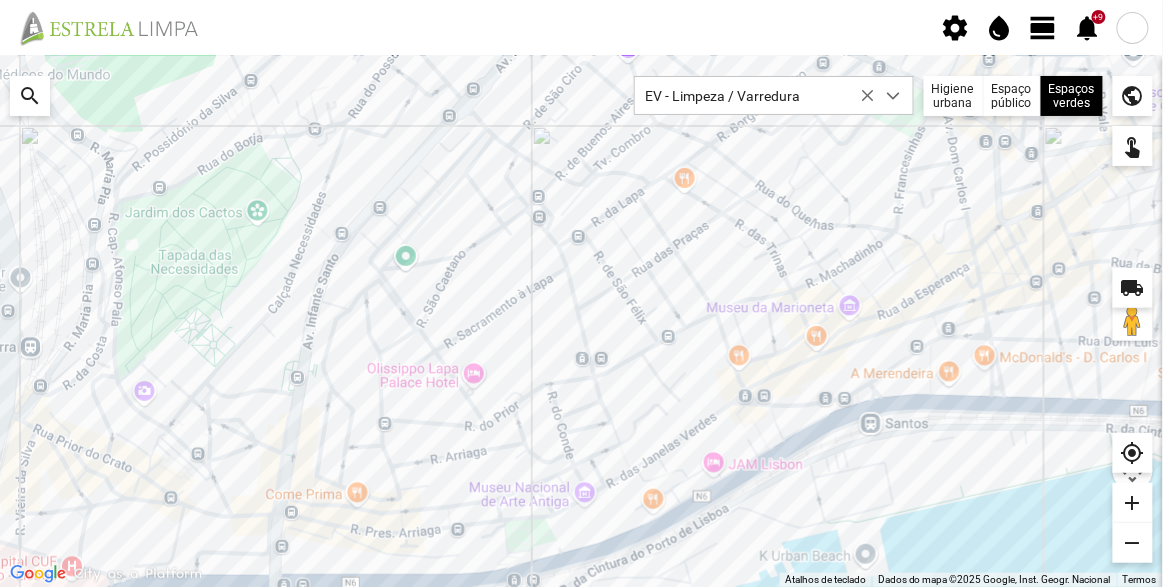 drag, startPoint x: 679, startPoint y: 441, endPoint x: 727, endPoint y: 349, distance: 103.768974 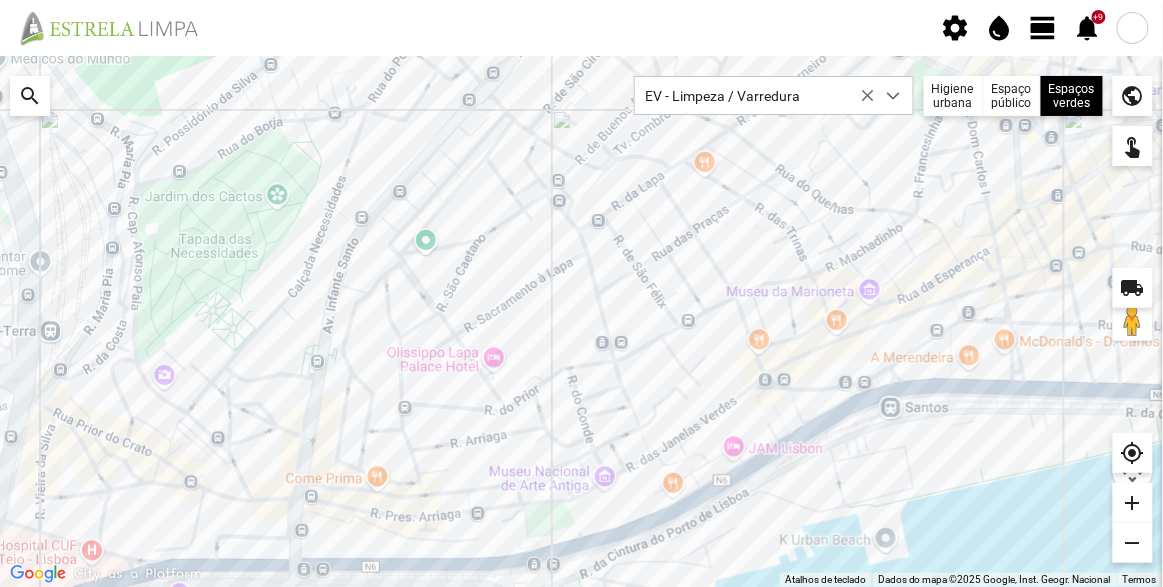 drag, startPoint x: 651, startPoint y: 392, endPoint x: 673, endPoint y: 373, distance: 29.068884 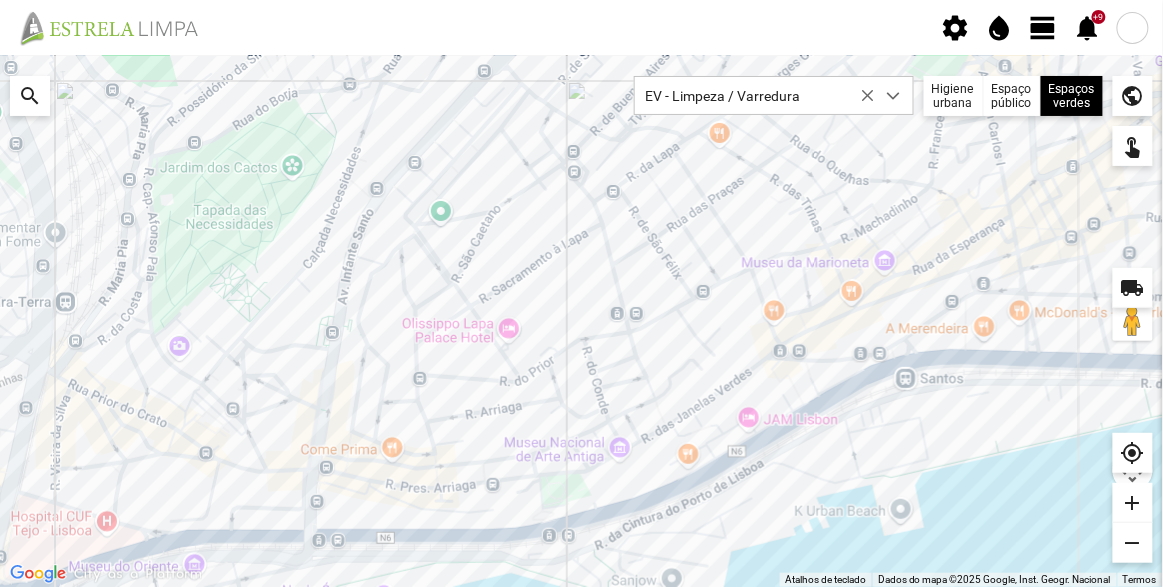 drag, startPoint x: 538, startPoint y: 461, endPoint x: 556, endPoint y: 432, distance: 34.132095 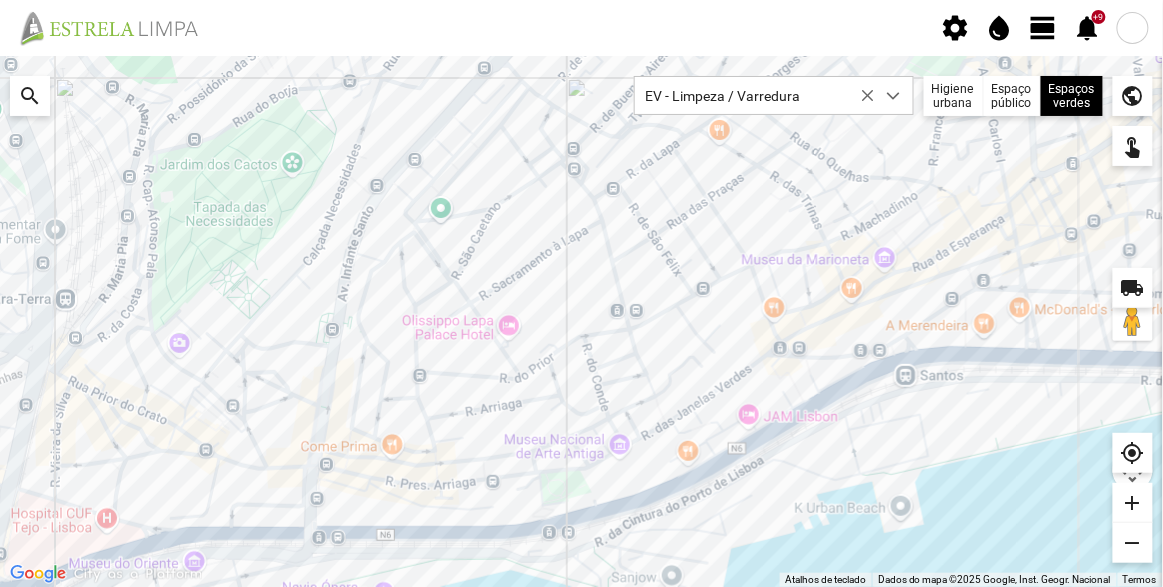 click 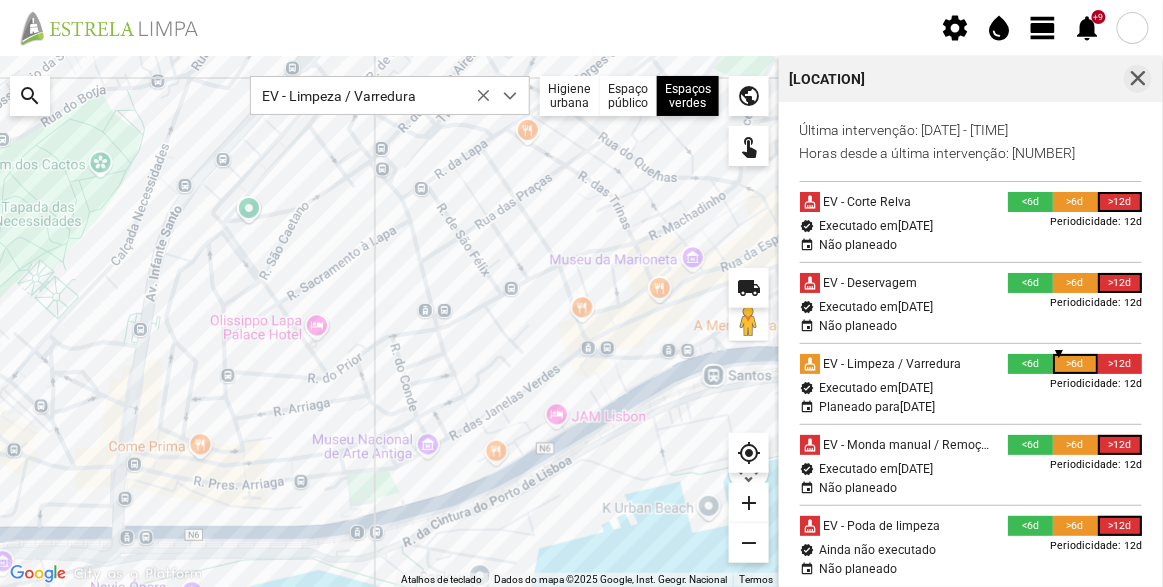 click at bounding box center [1138, 79] 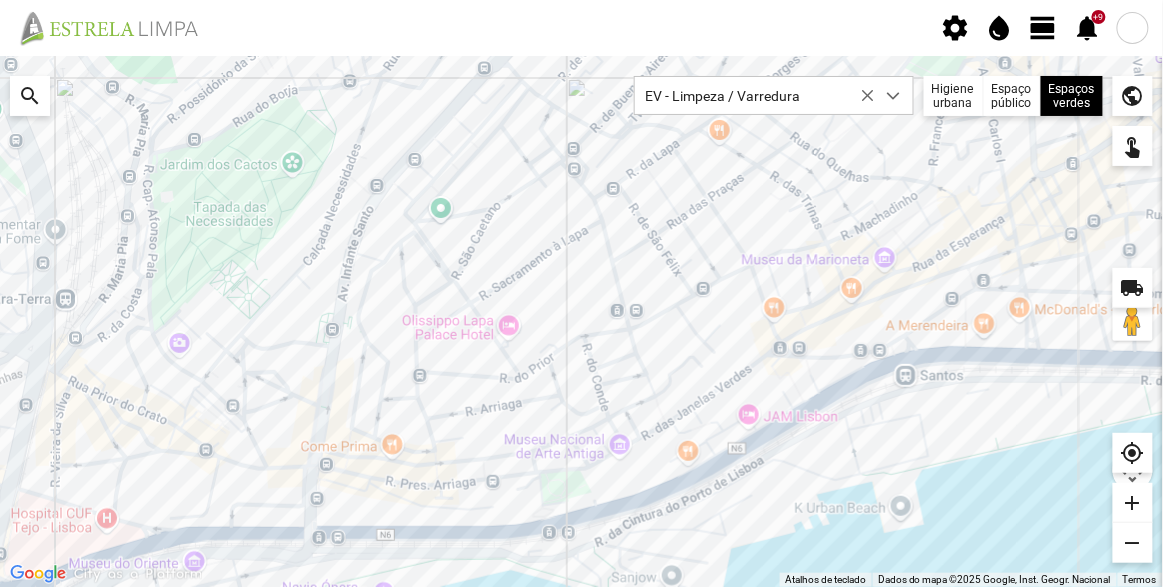 click 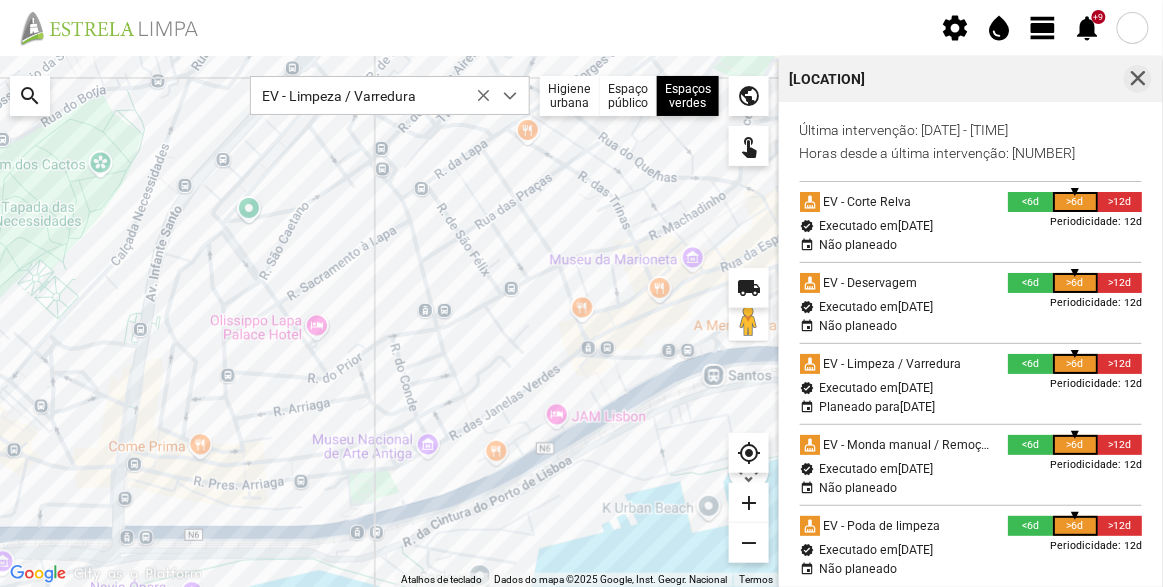 click at bounding box center (1138, 79) 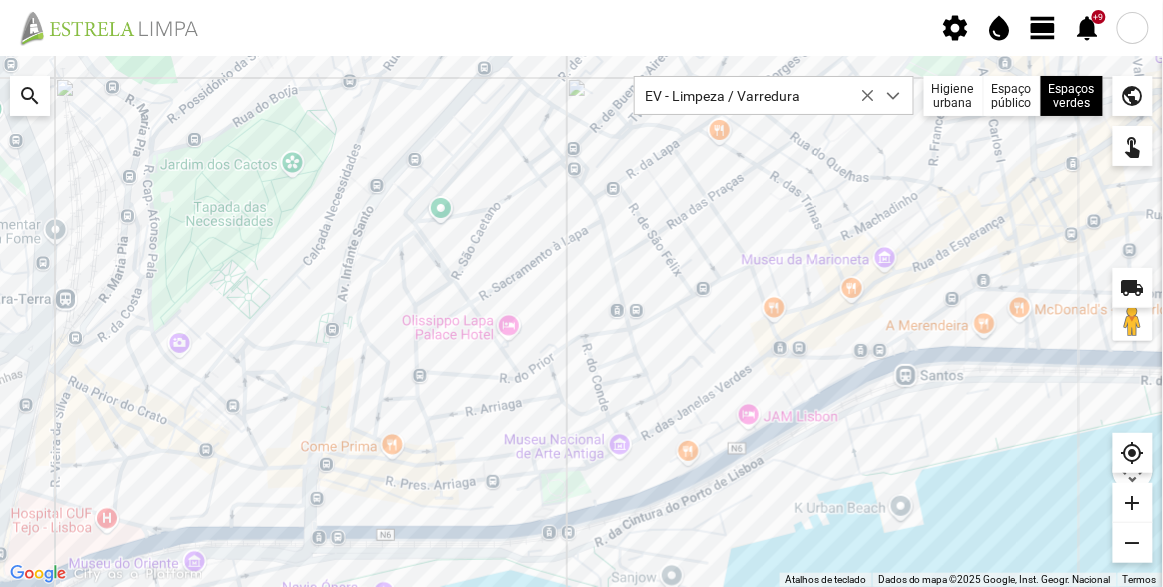 click 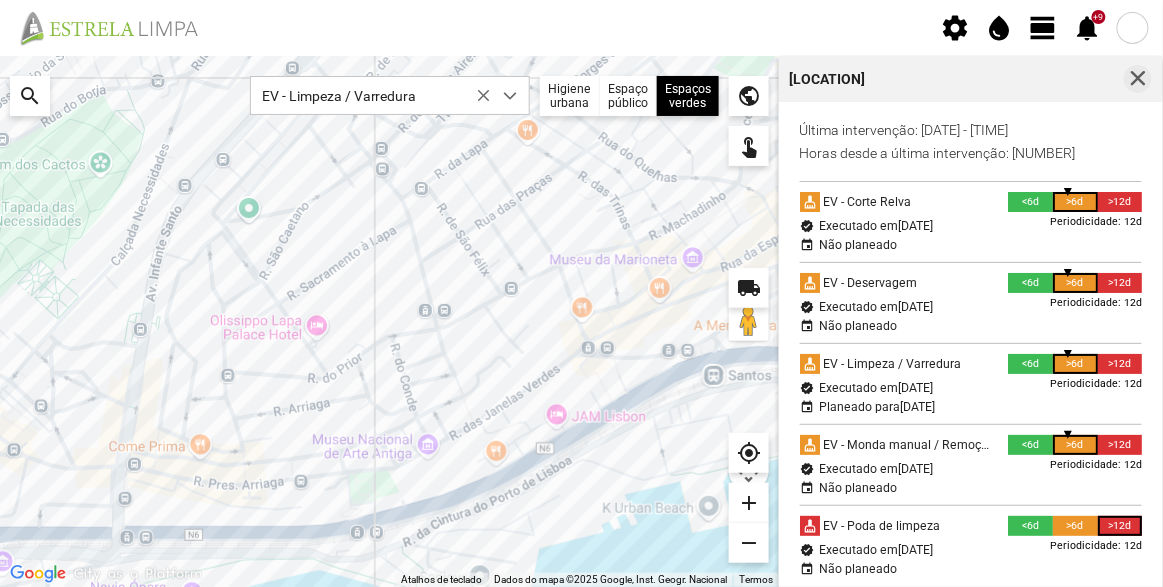 click at bounding box center [1138, 79] 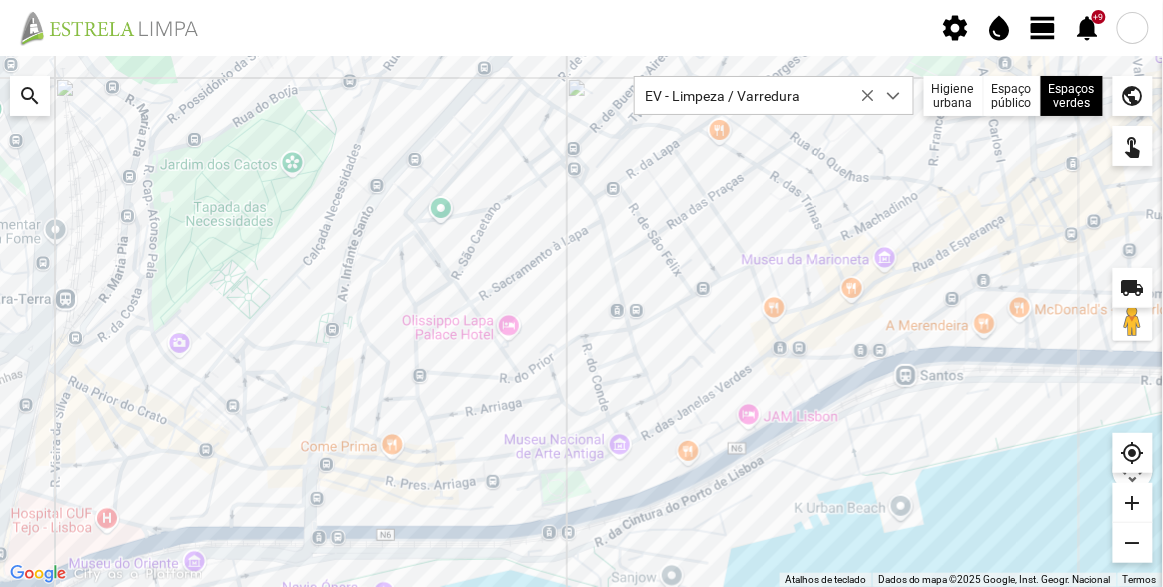 click 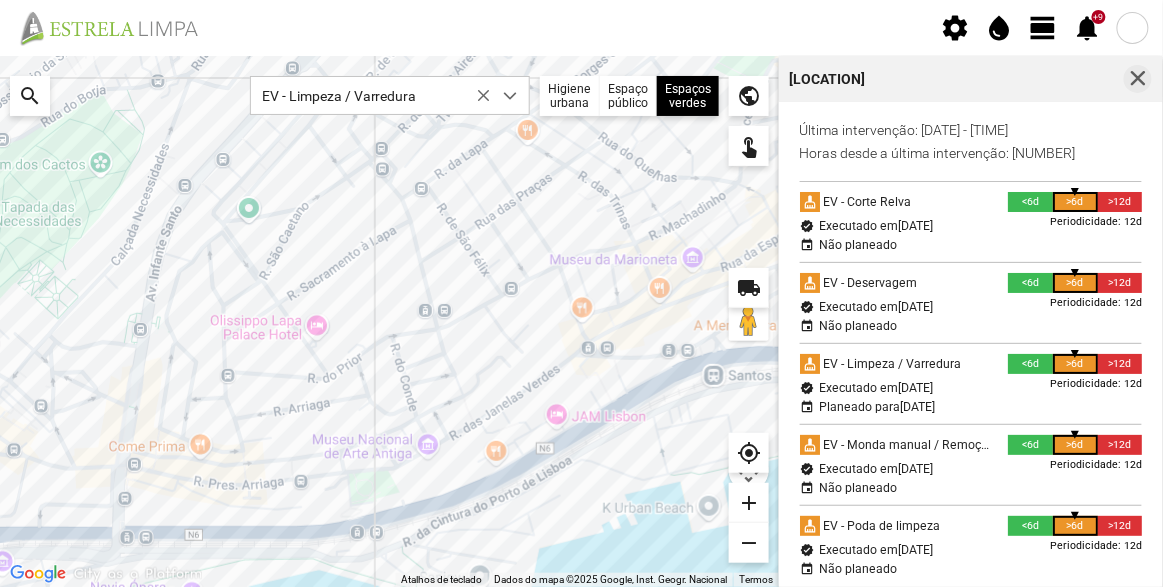 click at bounding box center (1138, 79) 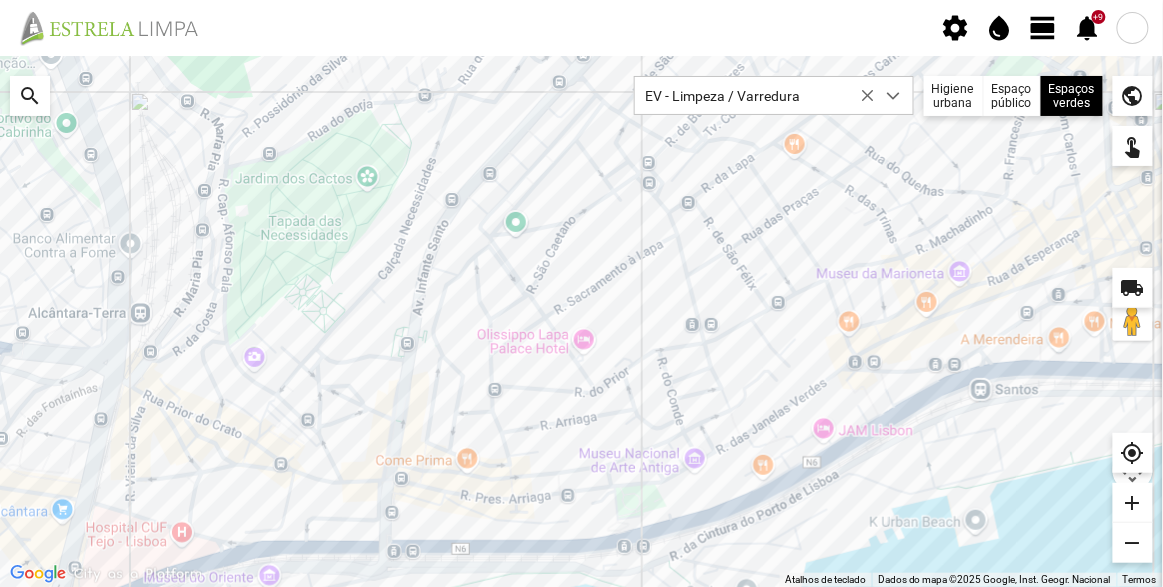 drag, startPoint x: 589, startPoint y: 358, endPoint x: 665, endPoint y: 378, distance: 78.58753 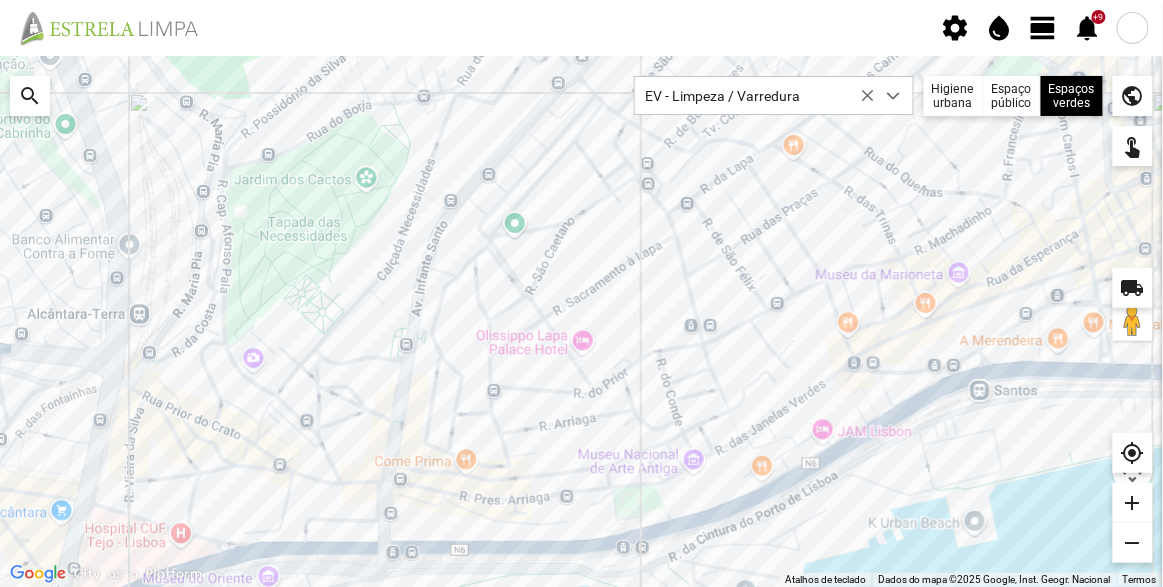 click 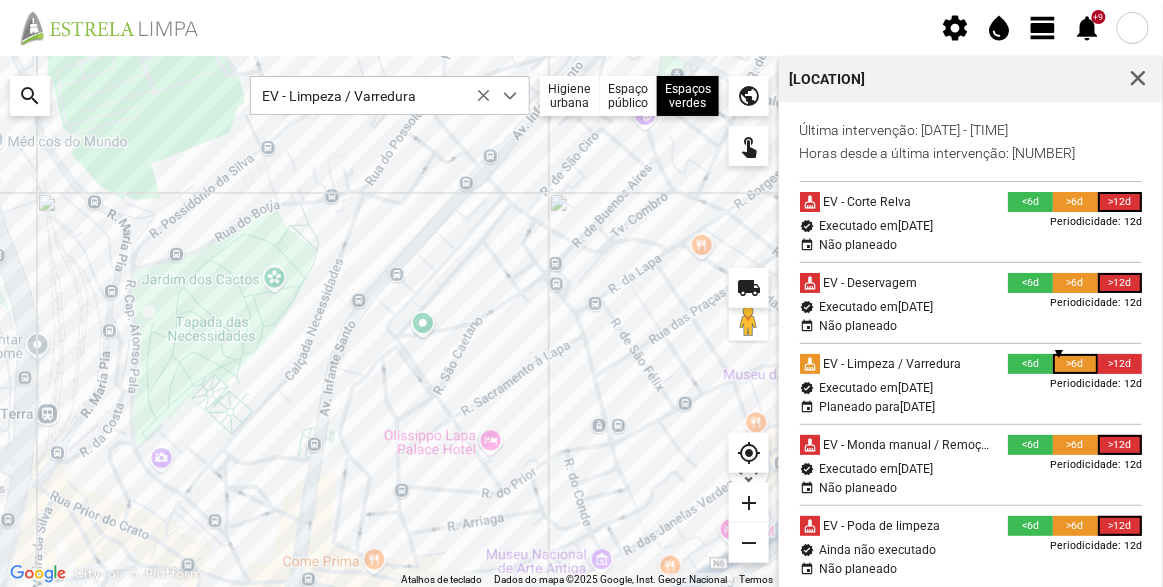drag, startPoint x: 344, startPoint y: 383, endPoint x: 446, endPoint y: 486, distance: 144.95862 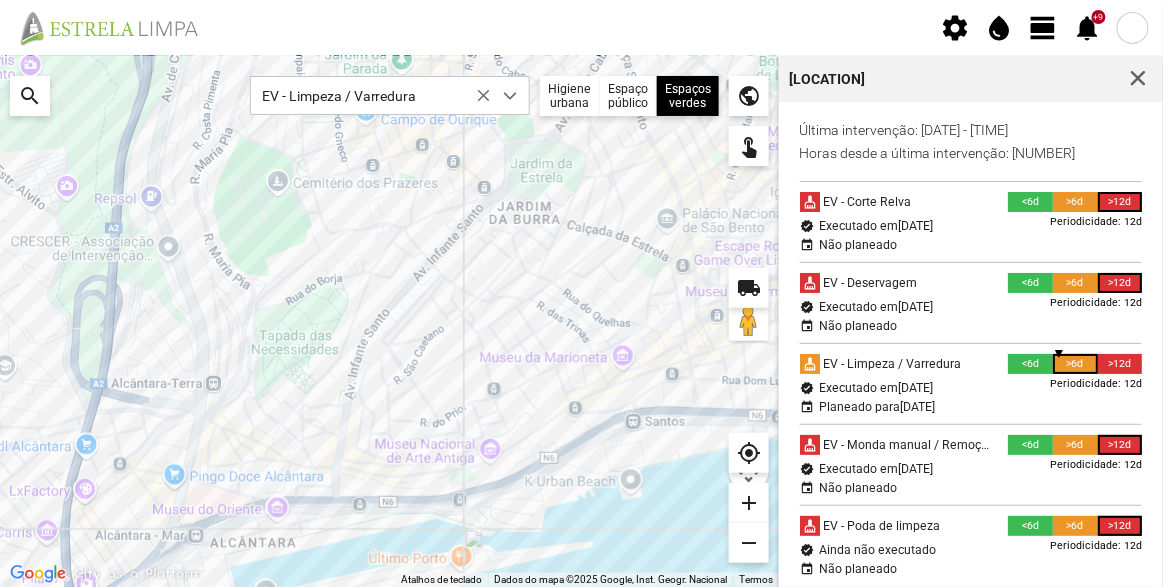 drag, startPoint x: 430, startPoint y: 435, endPoint x: 421, endPoint y: 401, distance: 35.17101 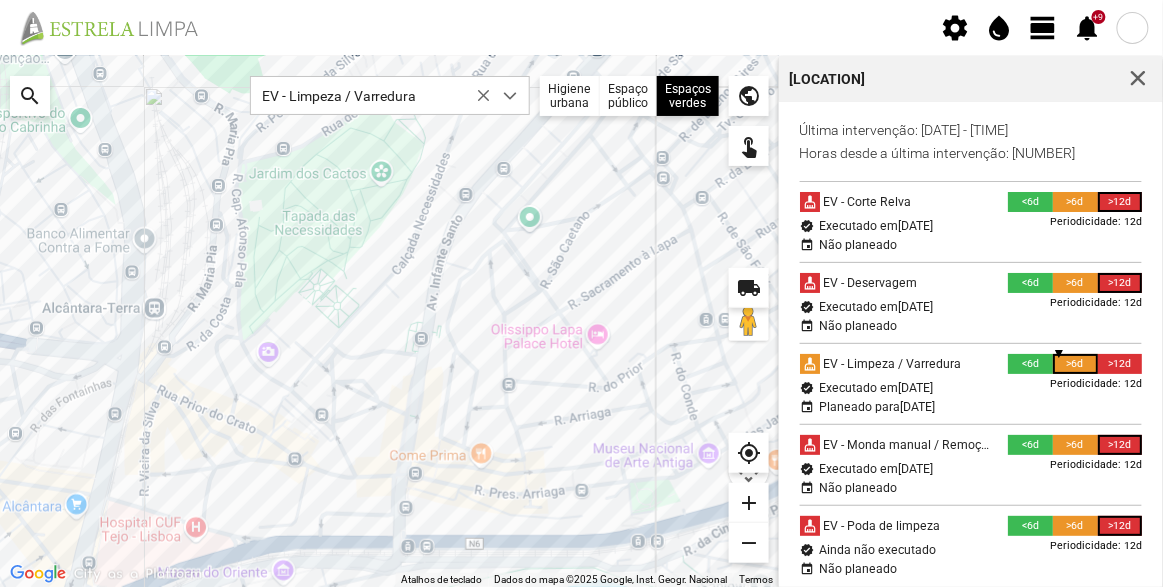drag, startPoint x: 418, startPoint y: 443, endPoint x: 533, endPoint y: 457, distance: 115.84904 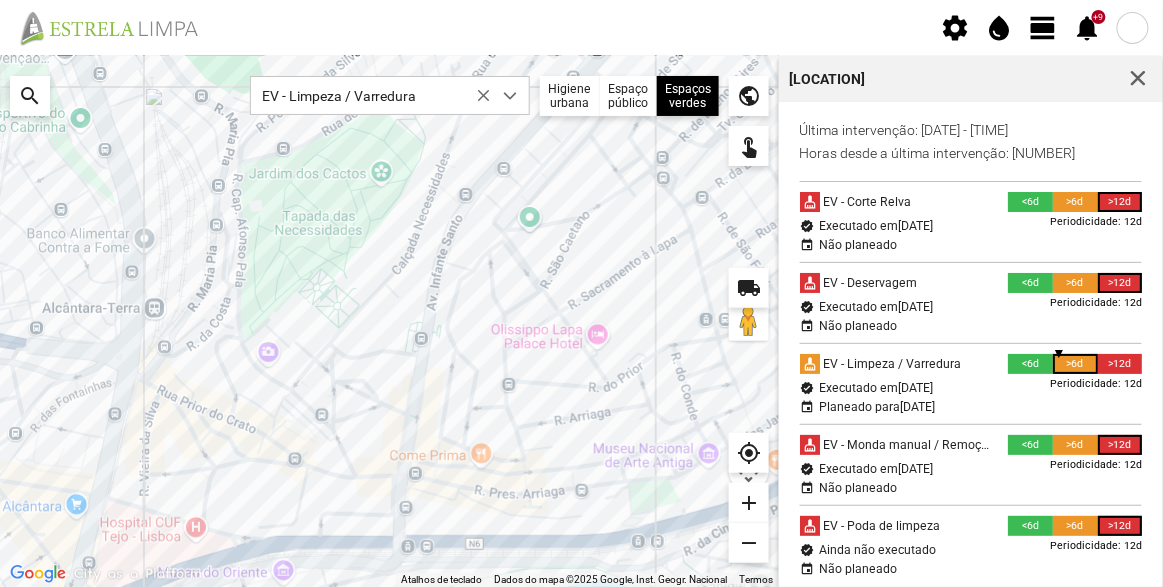 click 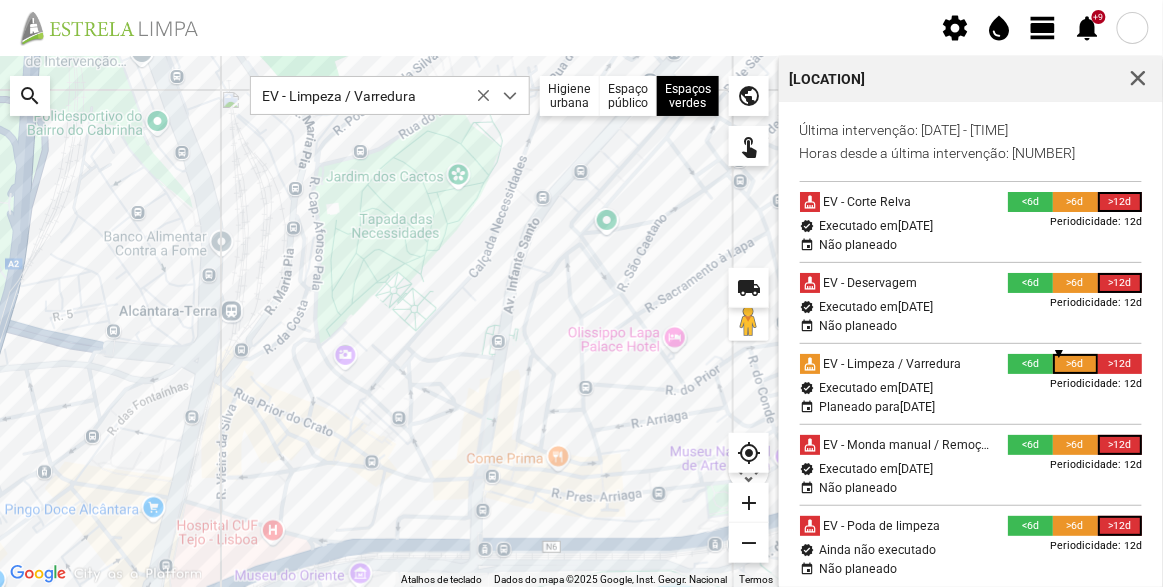 drag, startPoint x: 398, startPoint y: 423, endPoint x: 415, endPoint y: 423, distance: 17 